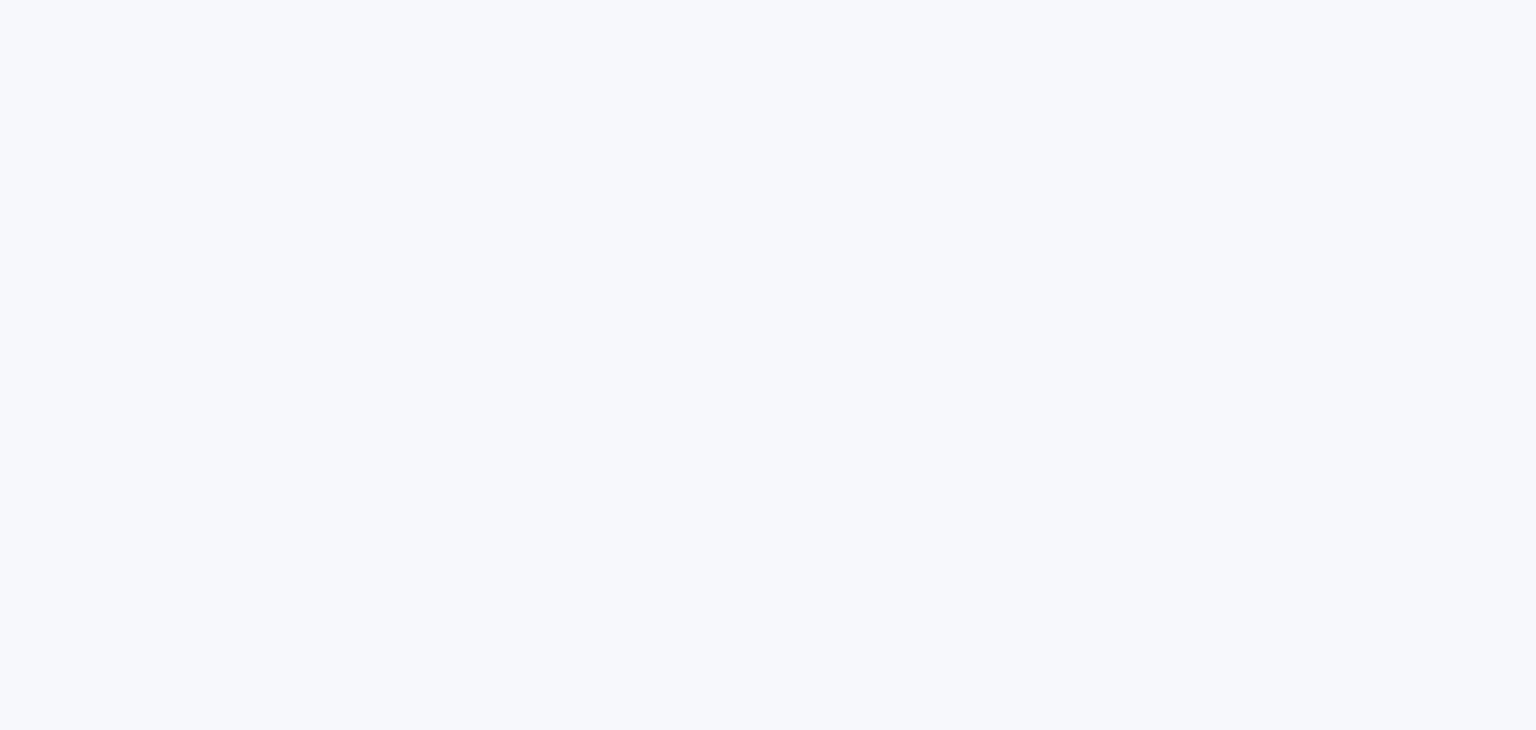 scroll, scrollTop: 0, scrollLeft: 0, axis: both 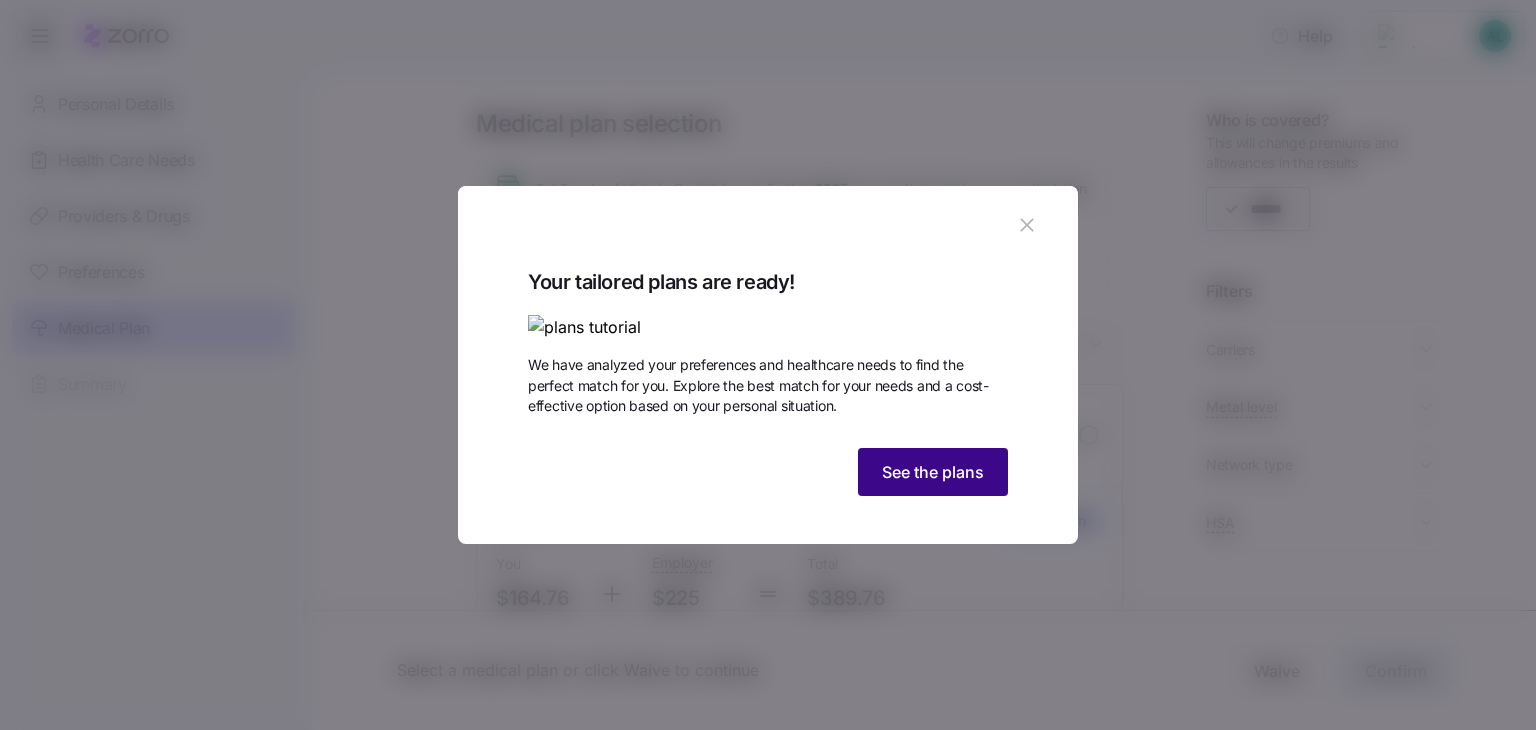 click on "See the plans" at bounding box center (933, 472) 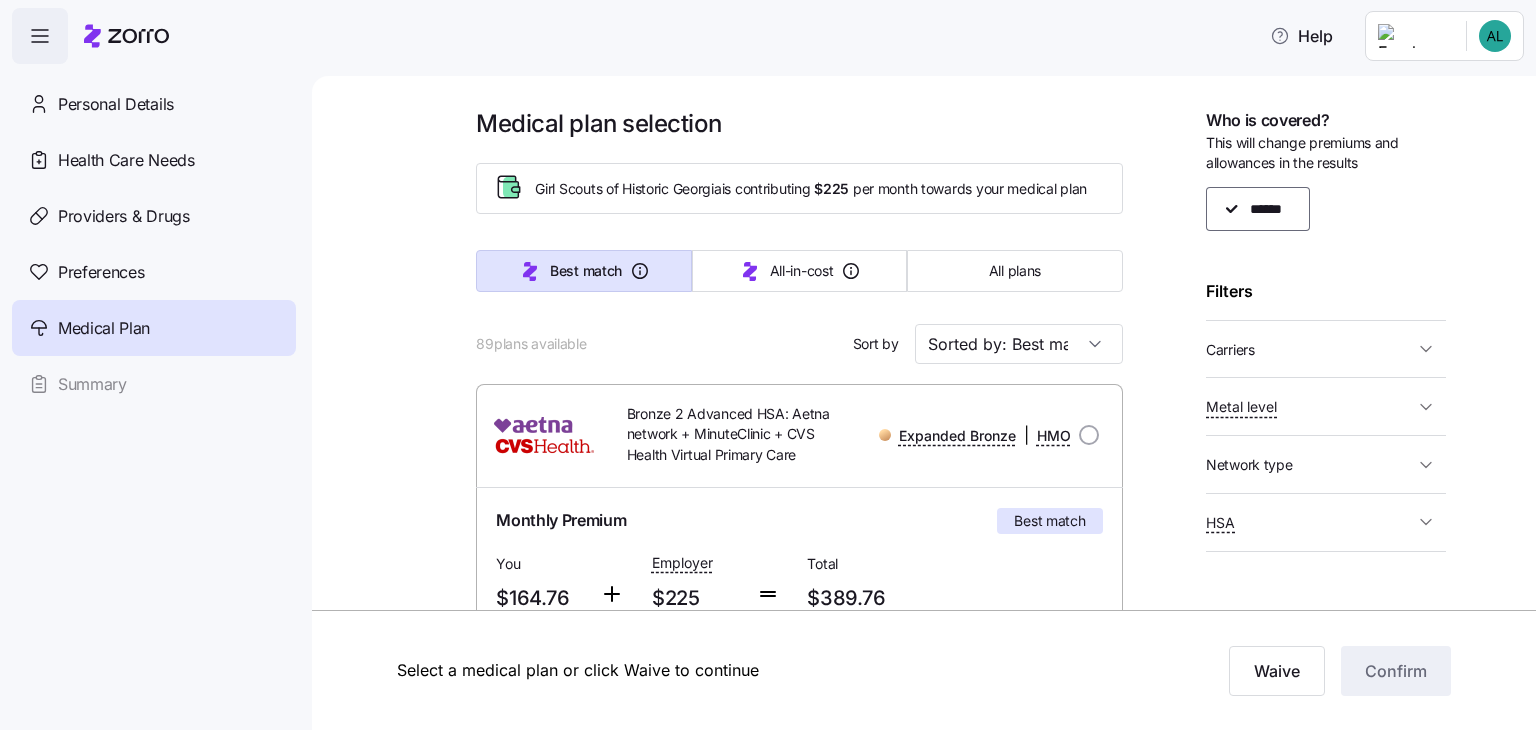 click on "Carriers" at bounding box center (1310, 349) 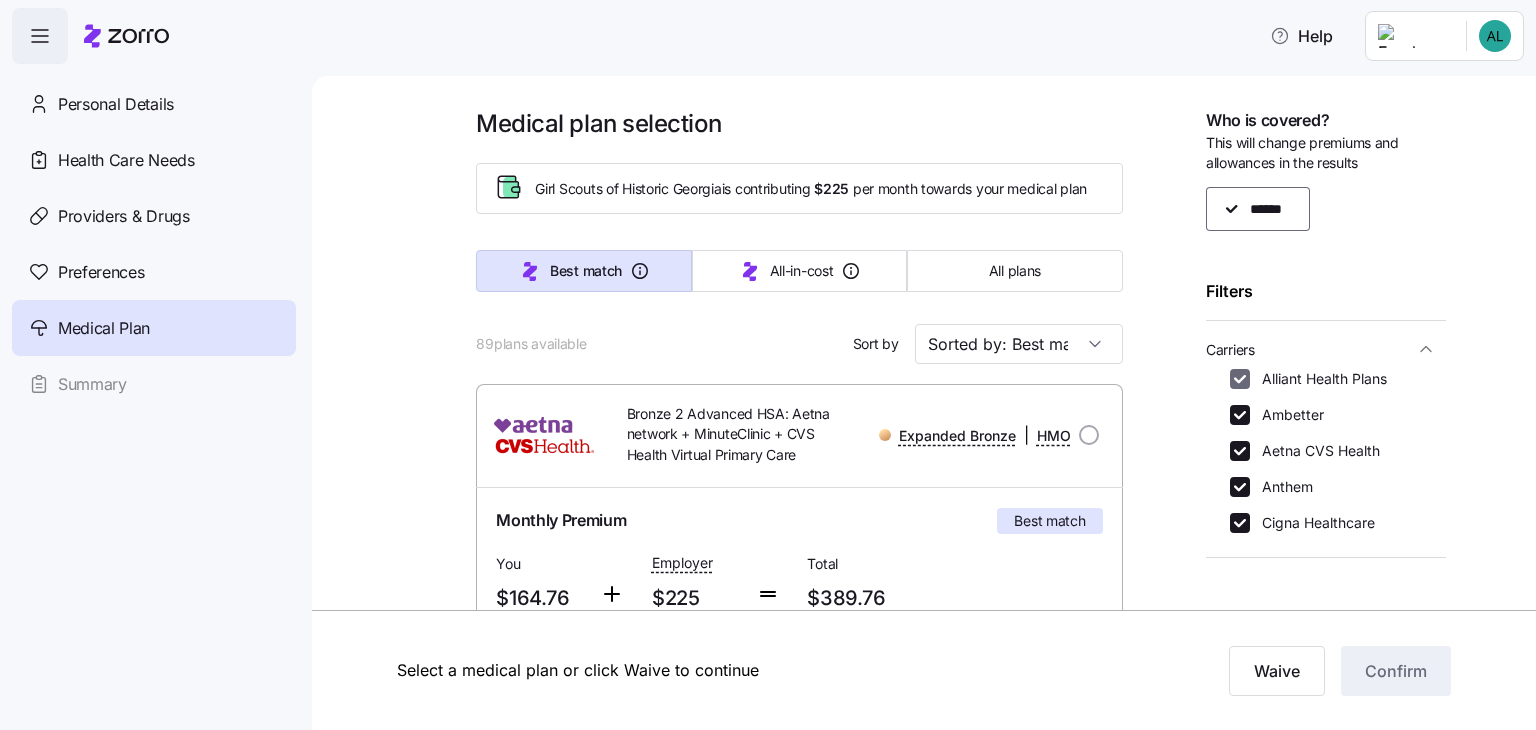 click on "Alliant Health Plans" at bounding box center (1240, 379) 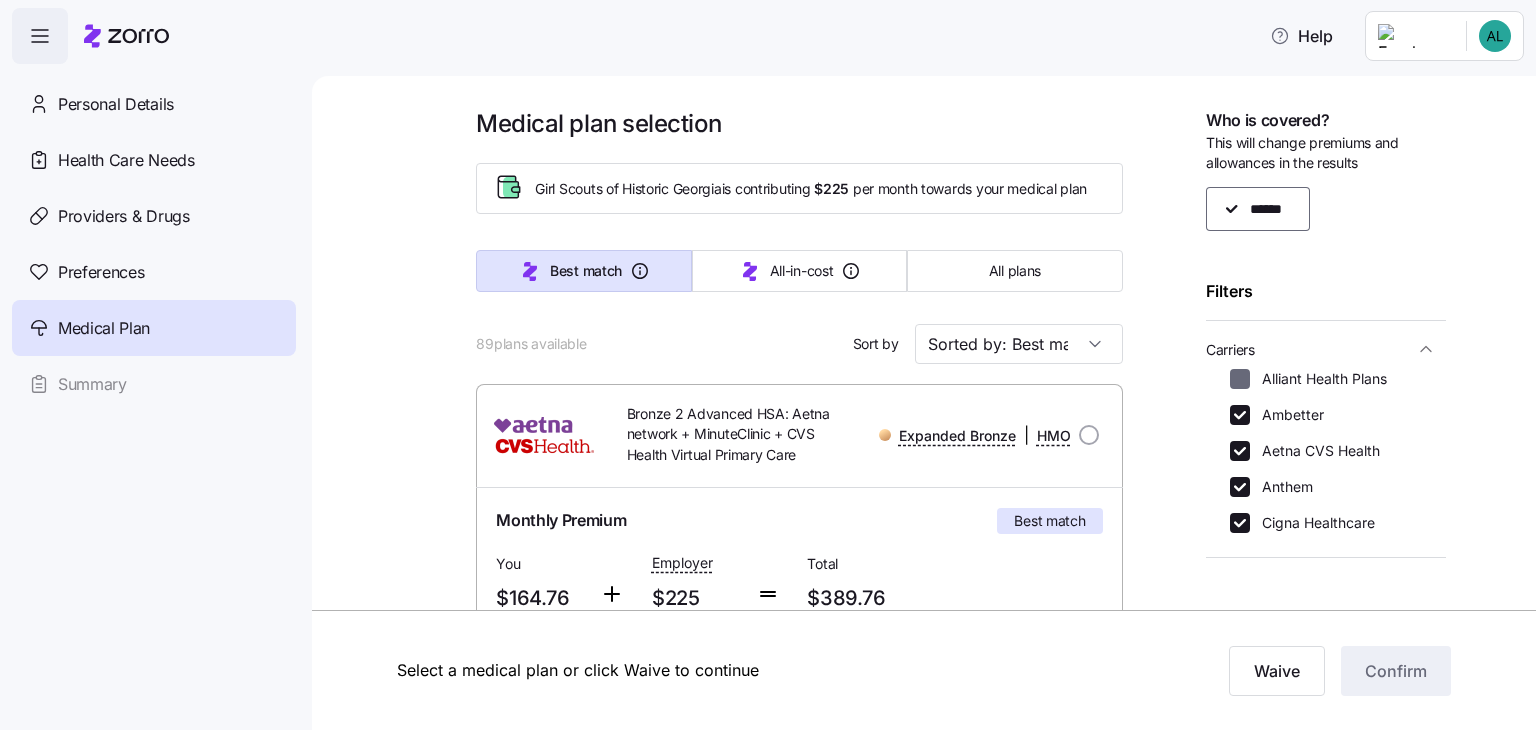 checkbox on "false" 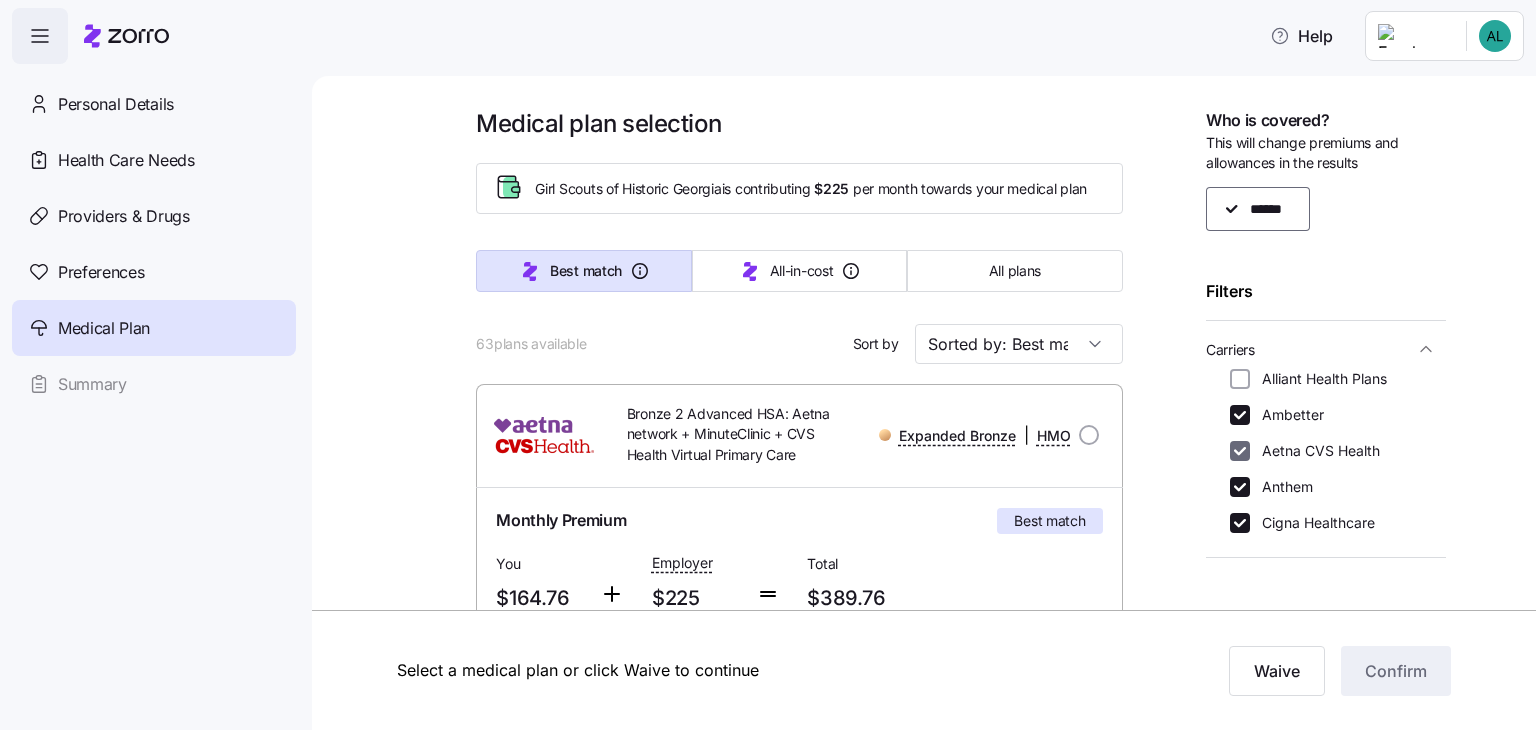 click on "Aetna CVS Health" at bounding box center [1240, 451] 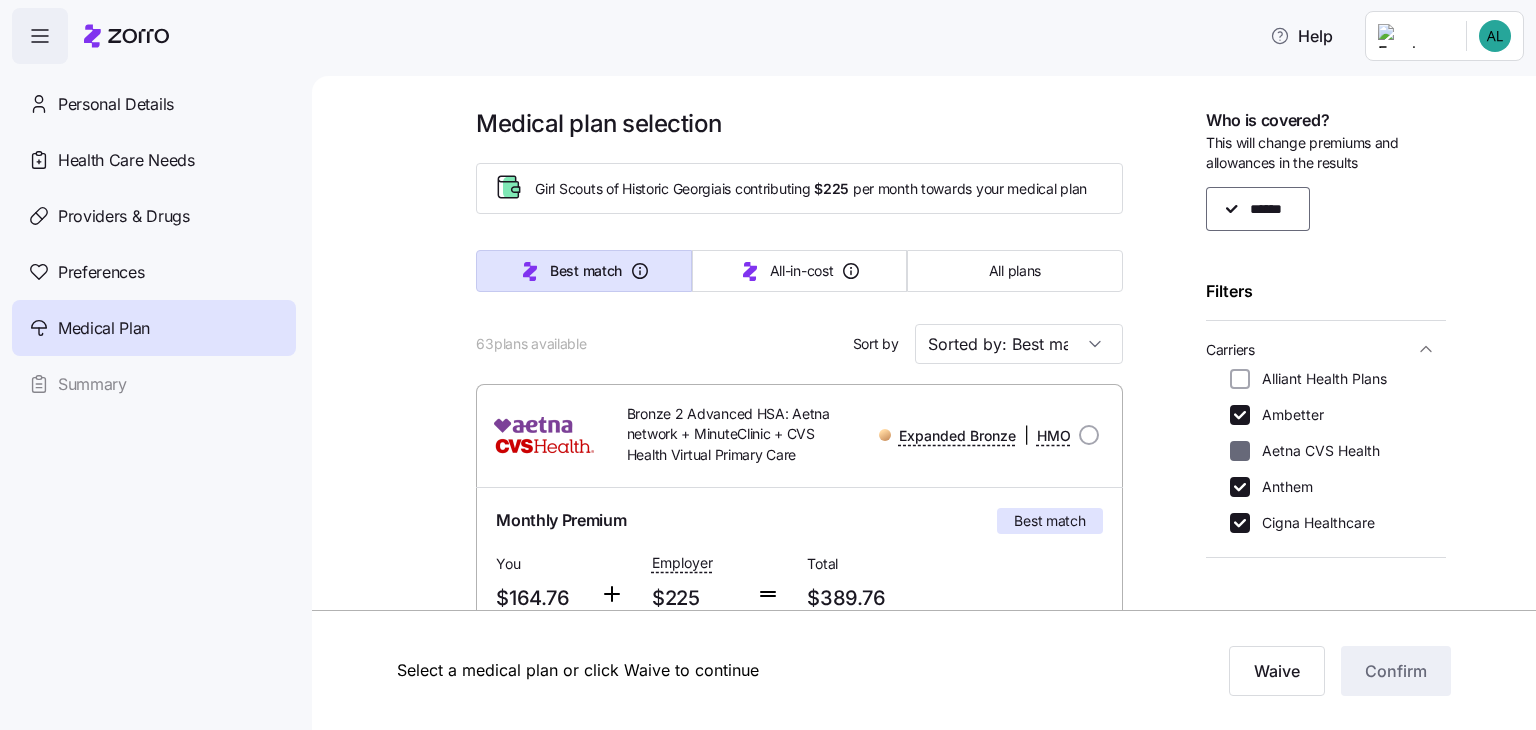 checkbox on "false" 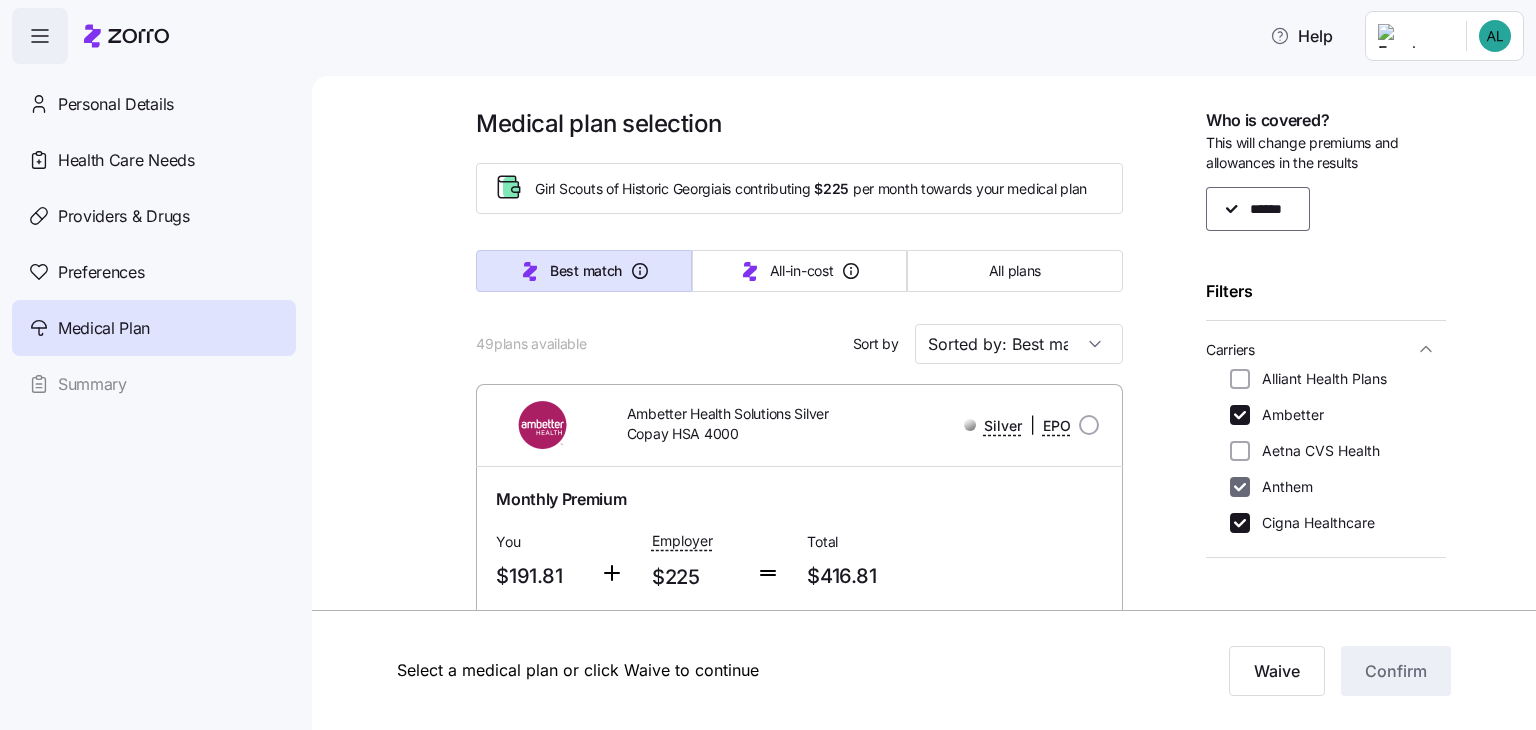click on "Anthem" at bounding box center (1240, 487) 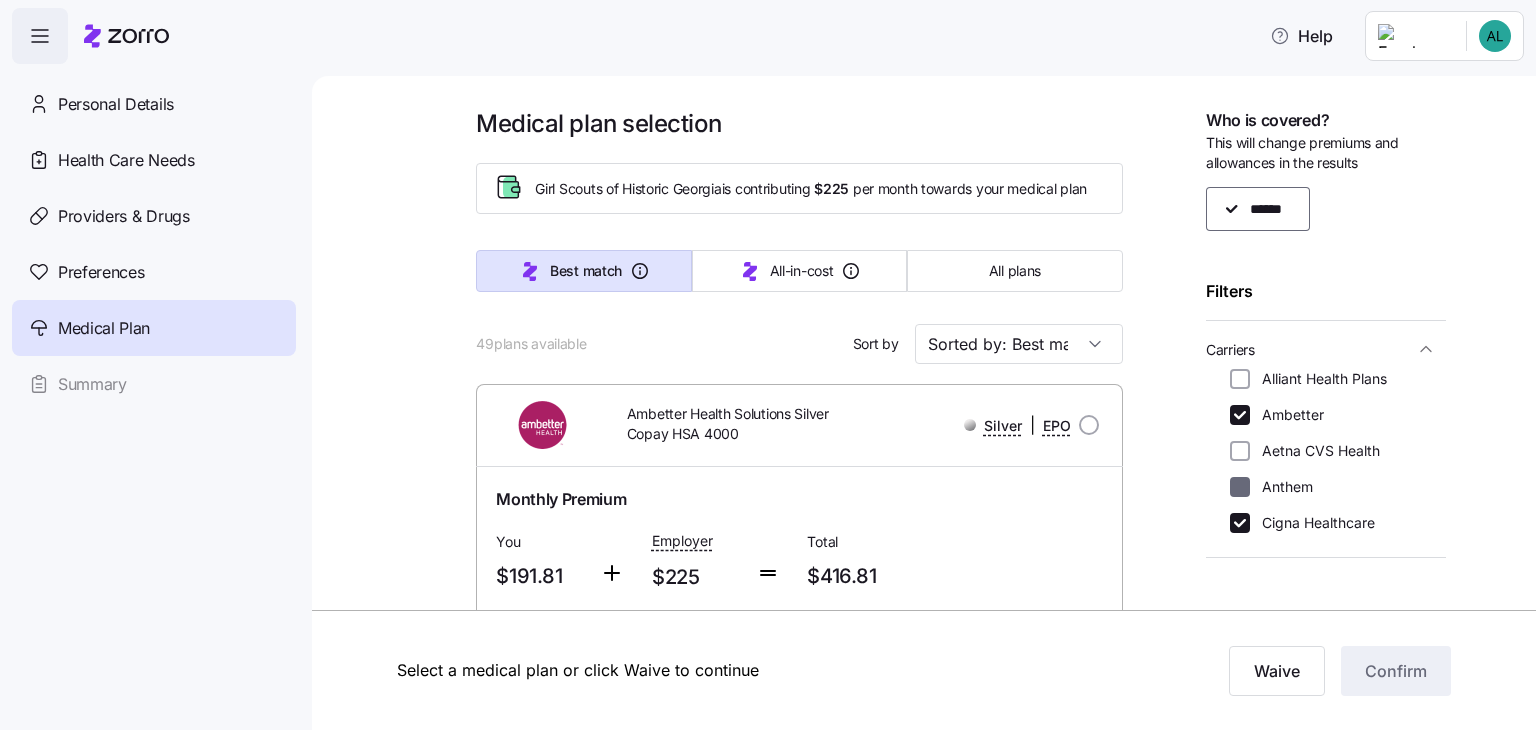 checkbox on "false" 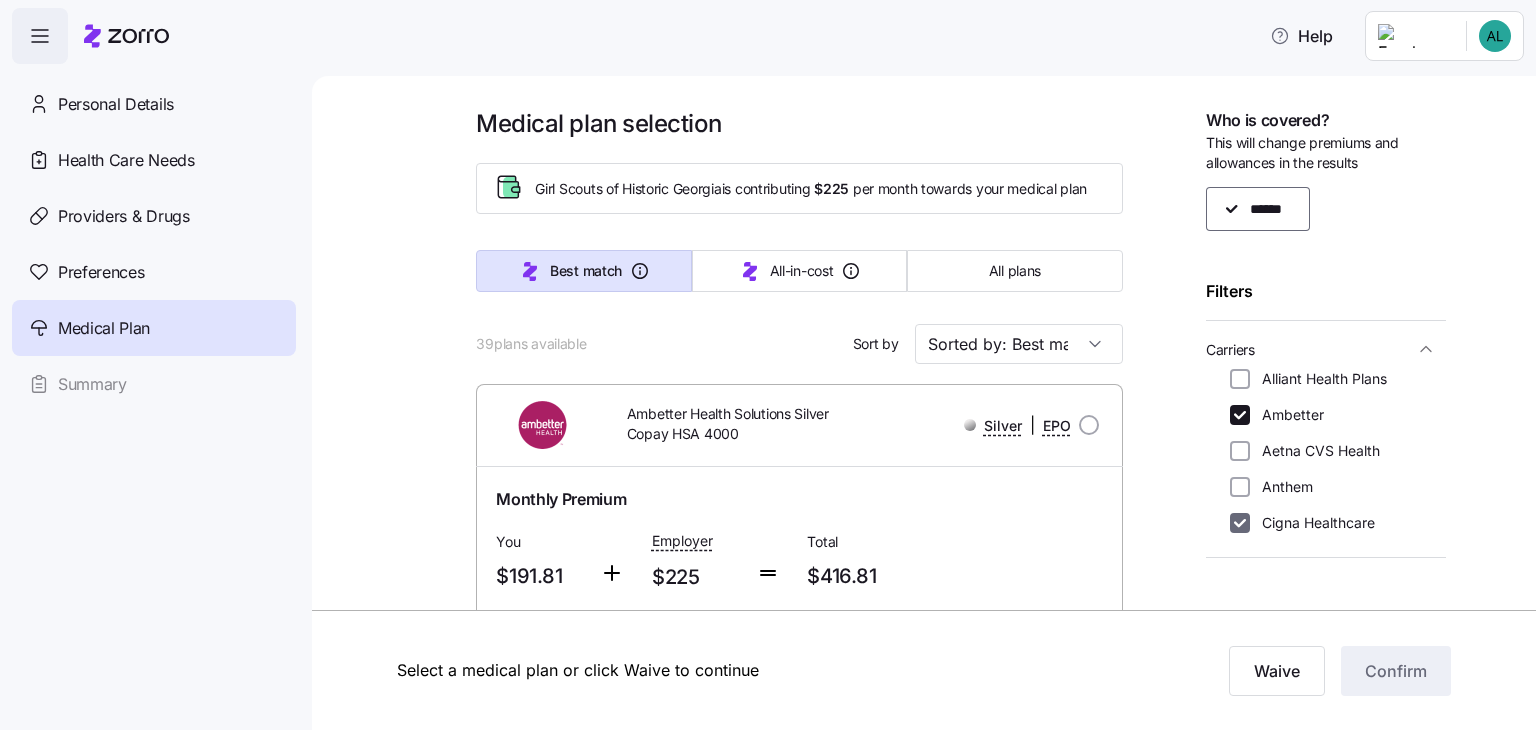 click on "Cigna Healthcare" at bounding box center [1240, 523] 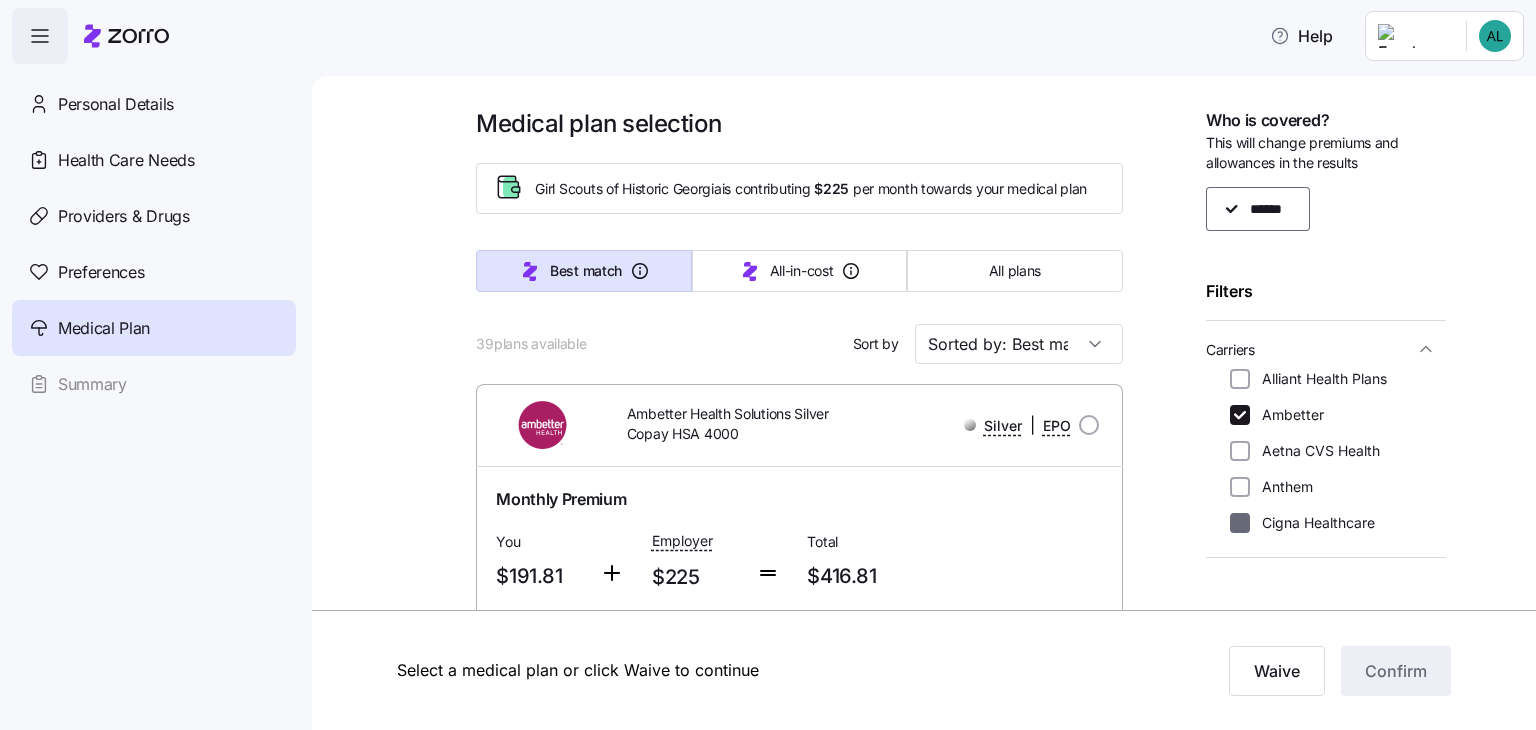 checkbox on "false" 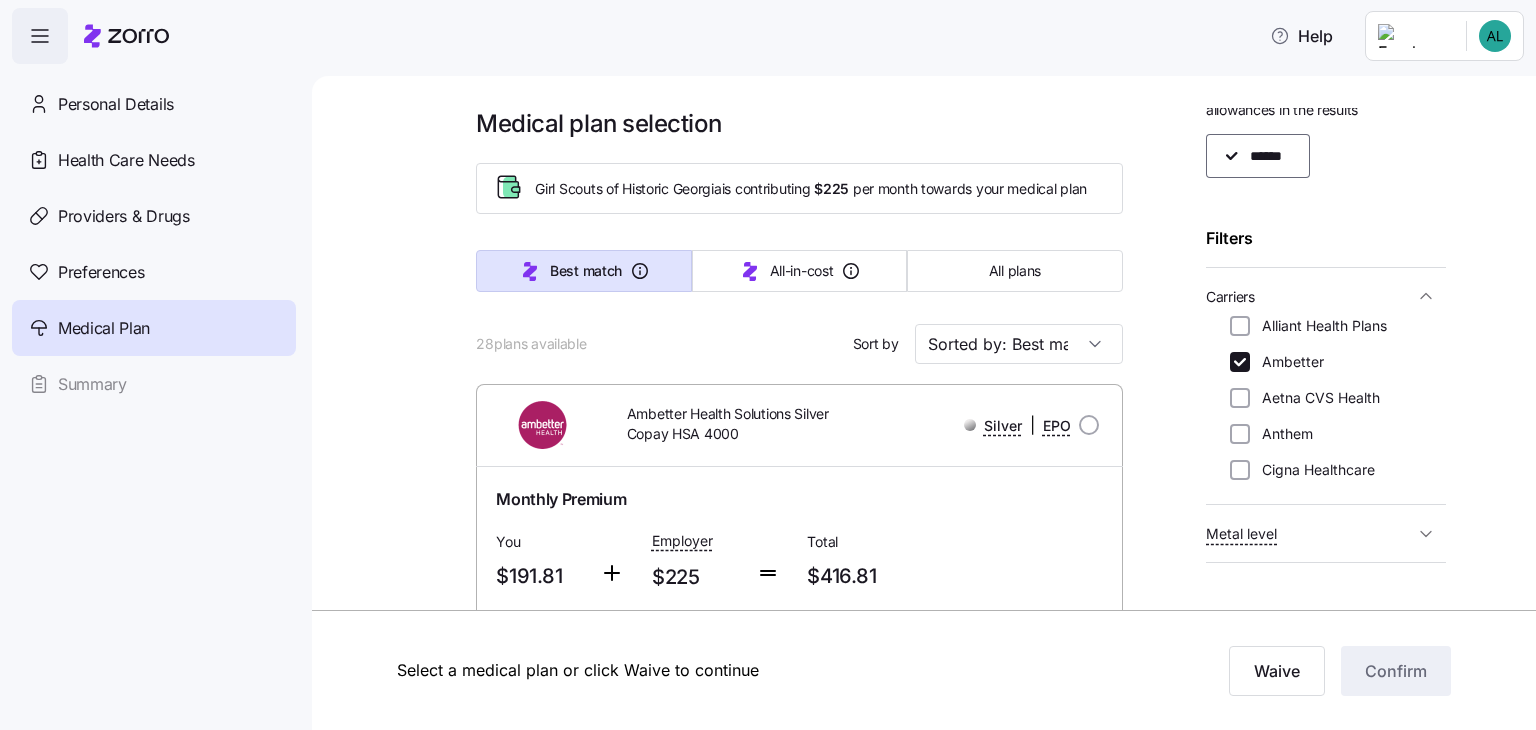 scroll, scrollTop: 92, scrollLeft: 0, axis: vertical 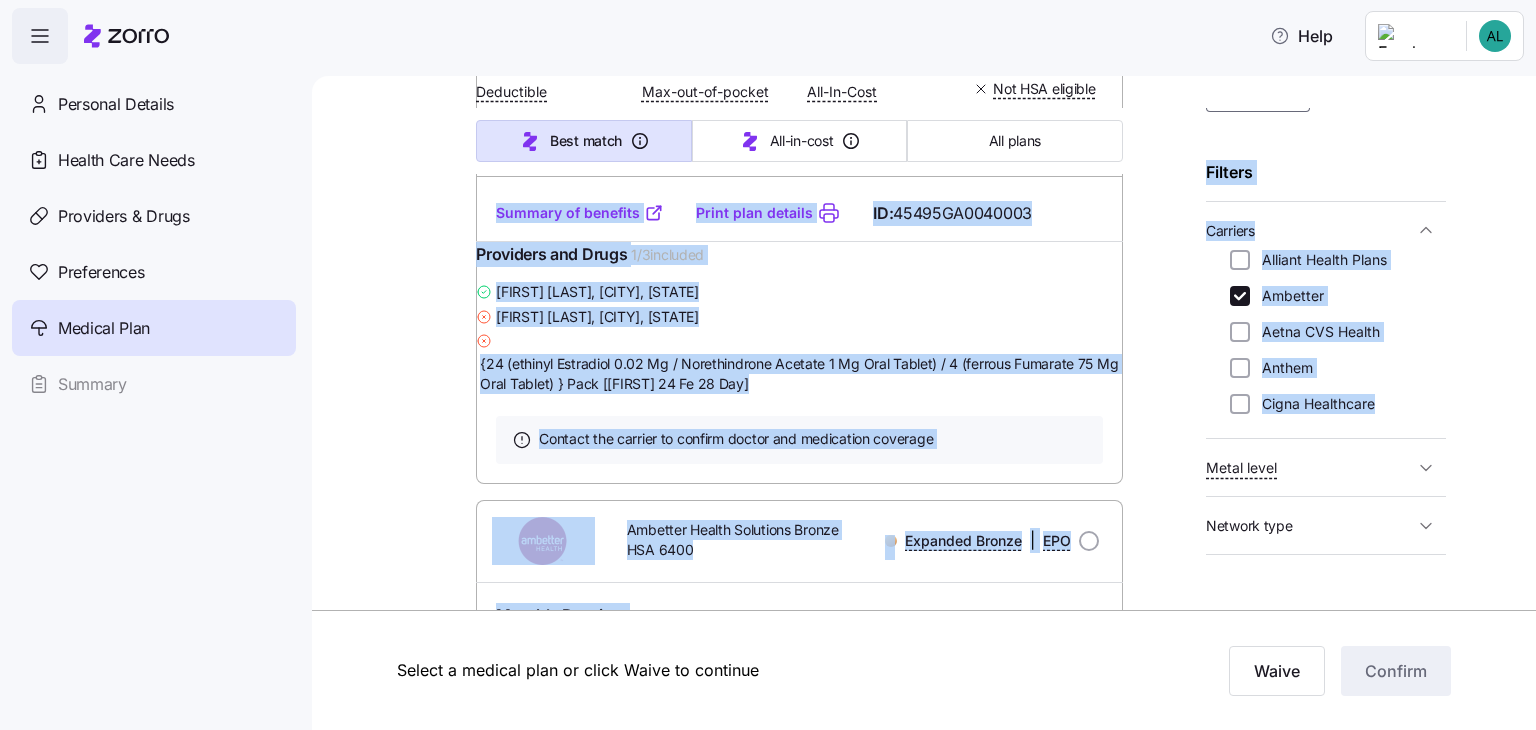 drag, startPoint x: 1255, startPoint y: 438, endPoint x: 1449, endPoint y: 333, distance: 220.59238 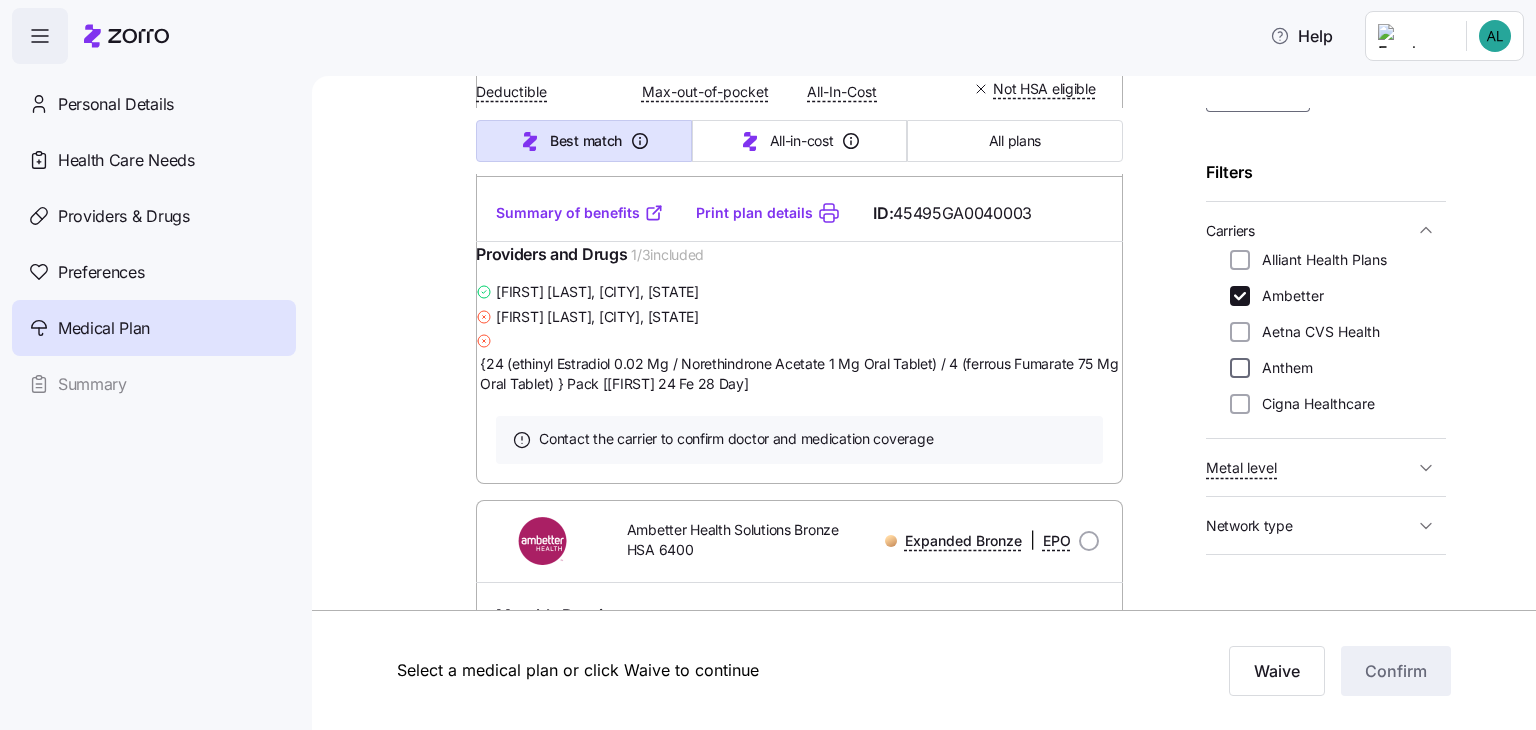 click on "Anthem" at bounding box center [1240, 368] 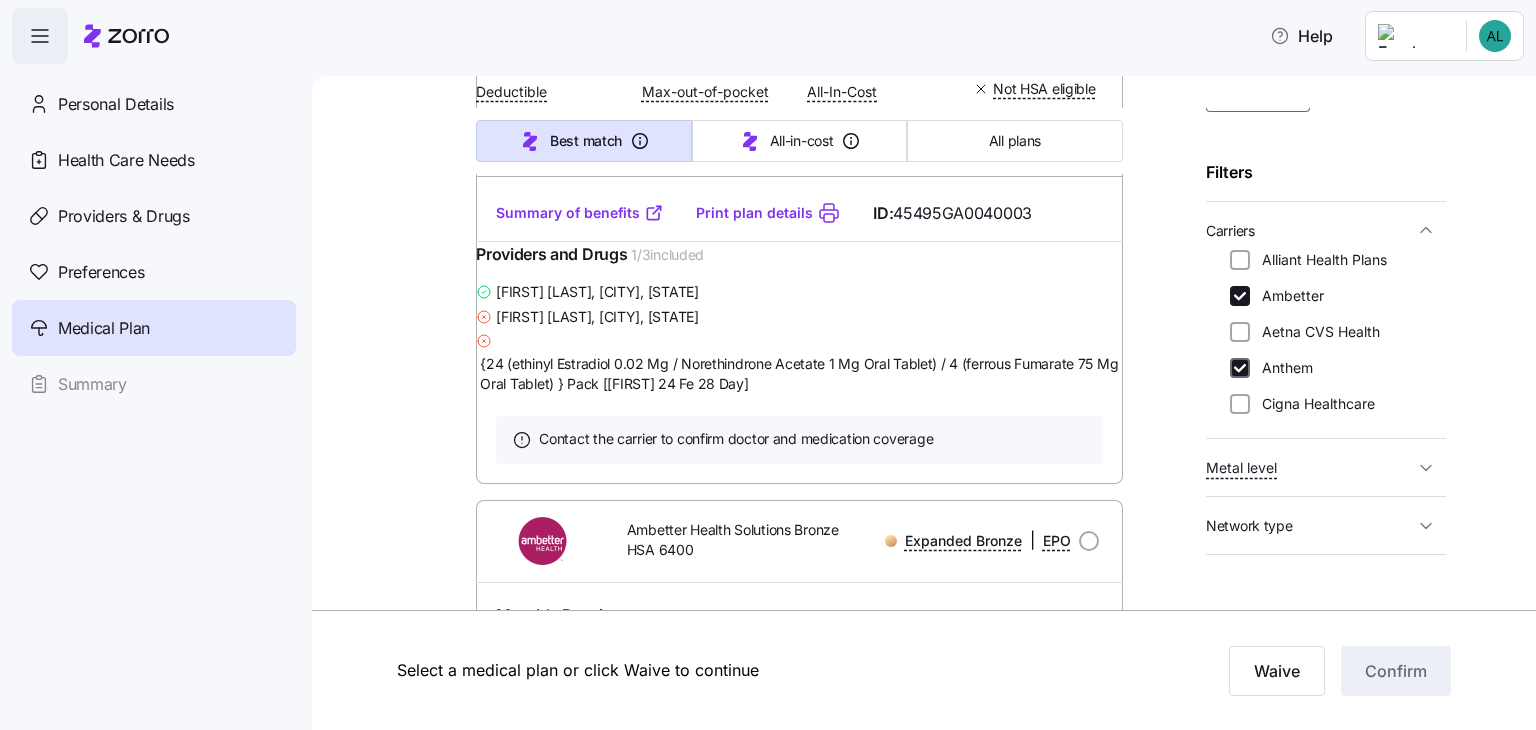 checkbox on "true" 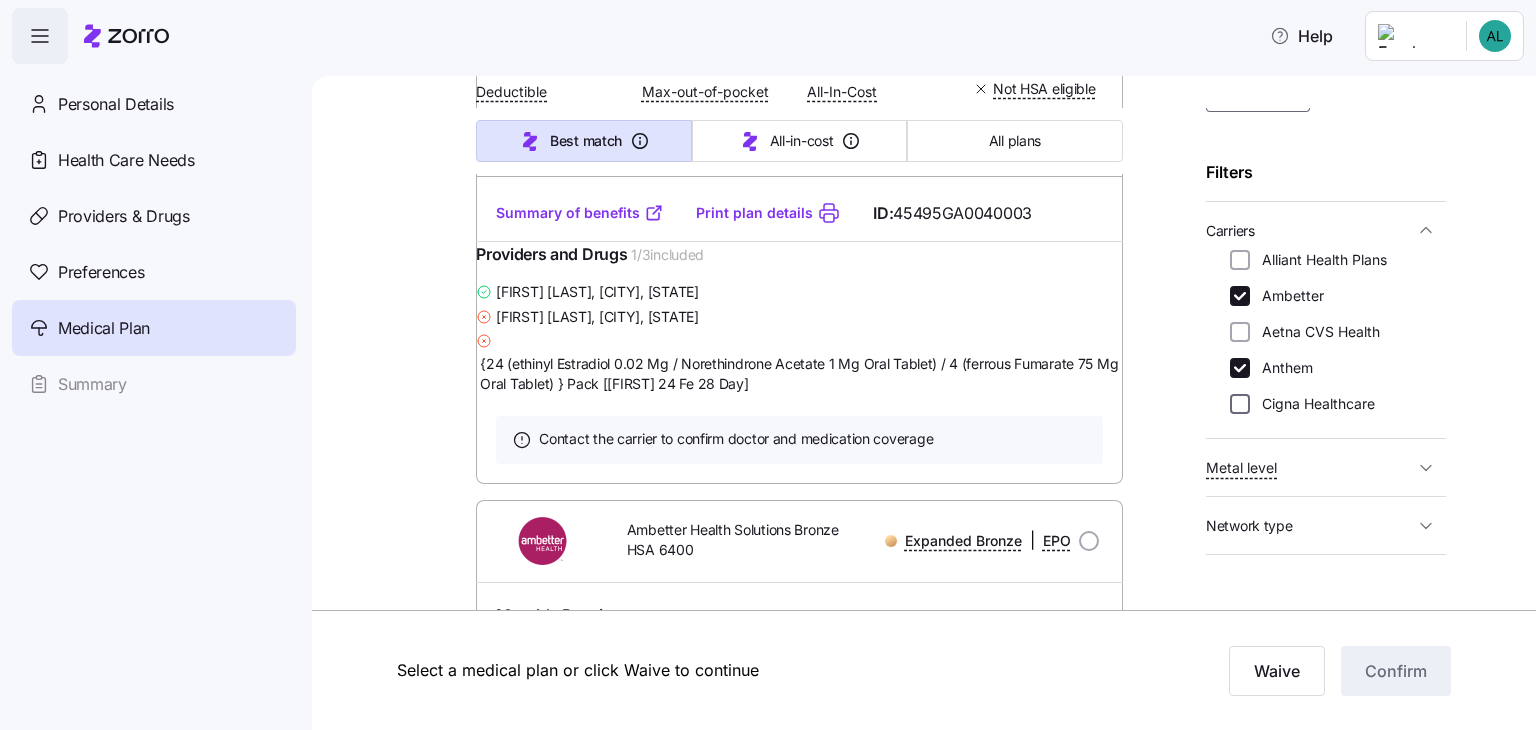 click on "Cigna Healthcare" at bounding box center [1240, 404] 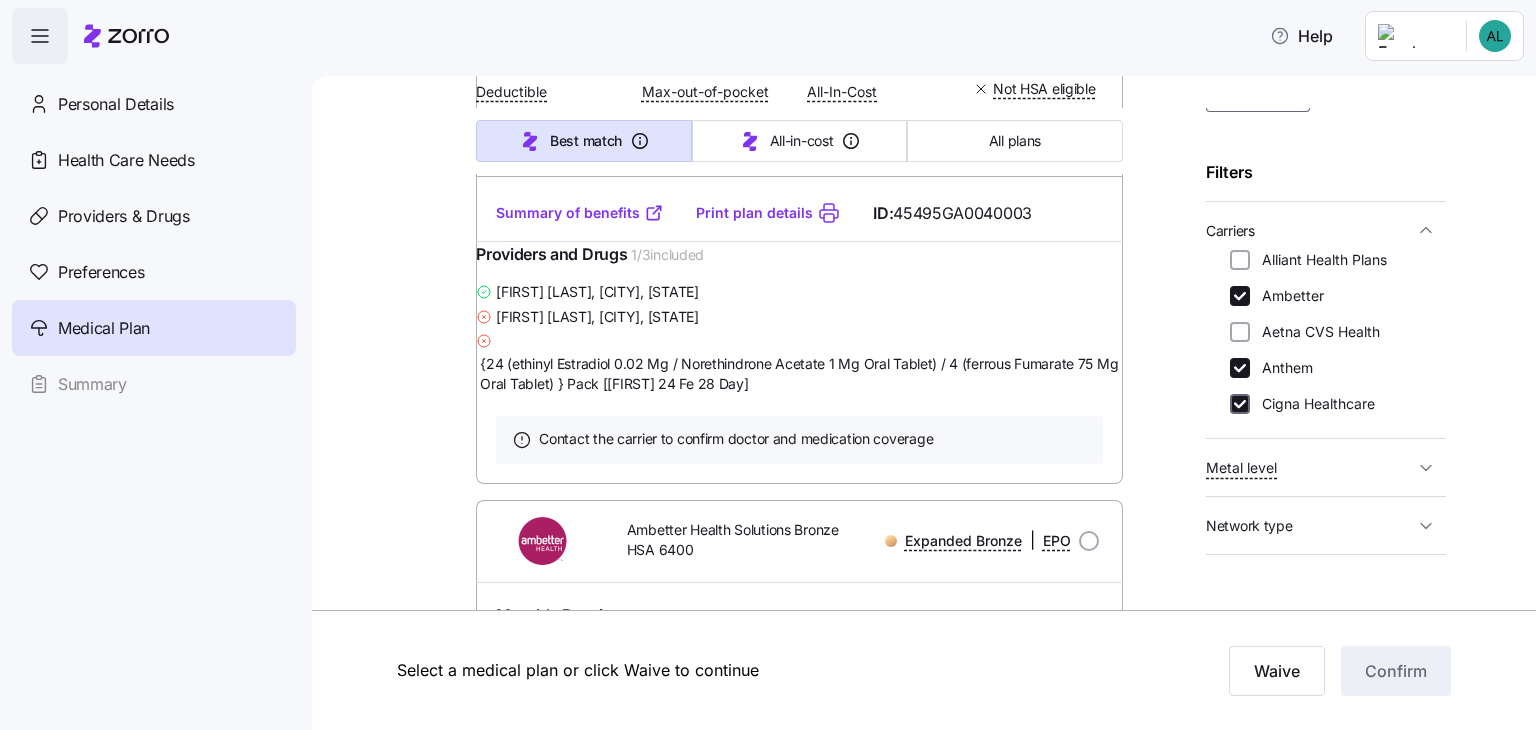 checkbox on "true" 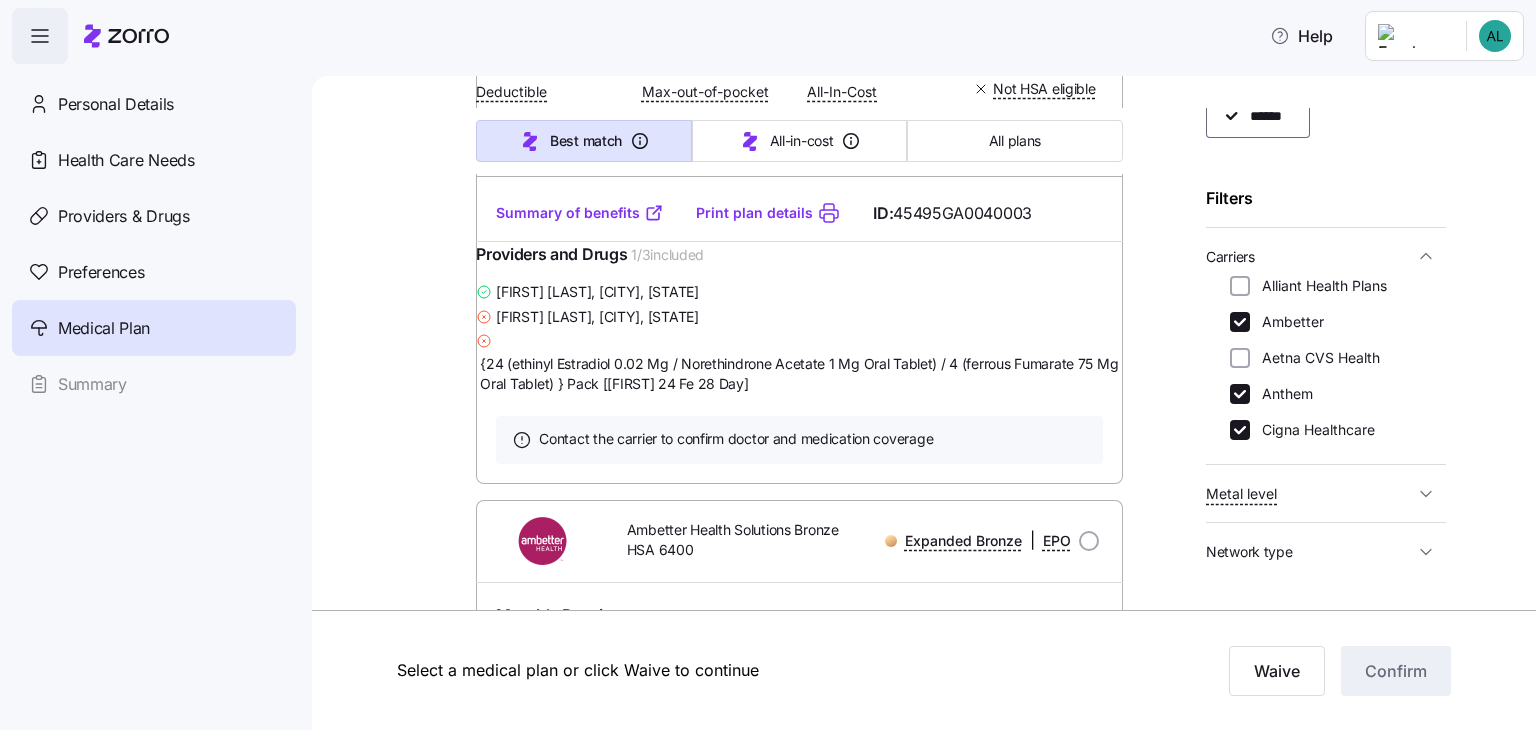 scroll, scrollTop: 95, scrollLeft: 0, axis: vertical 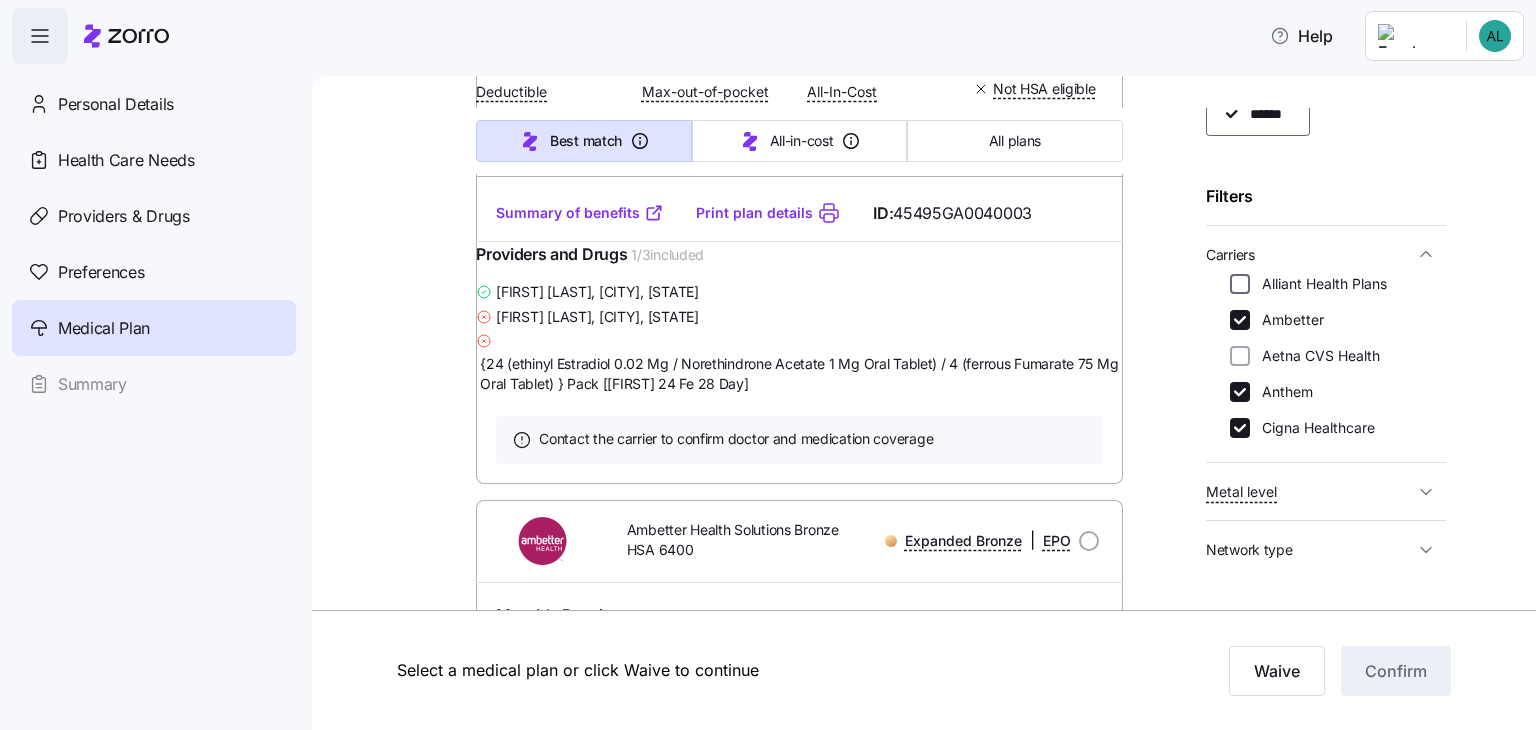 click on "Alliant Health Plans" at bounding box center [1240, 284] 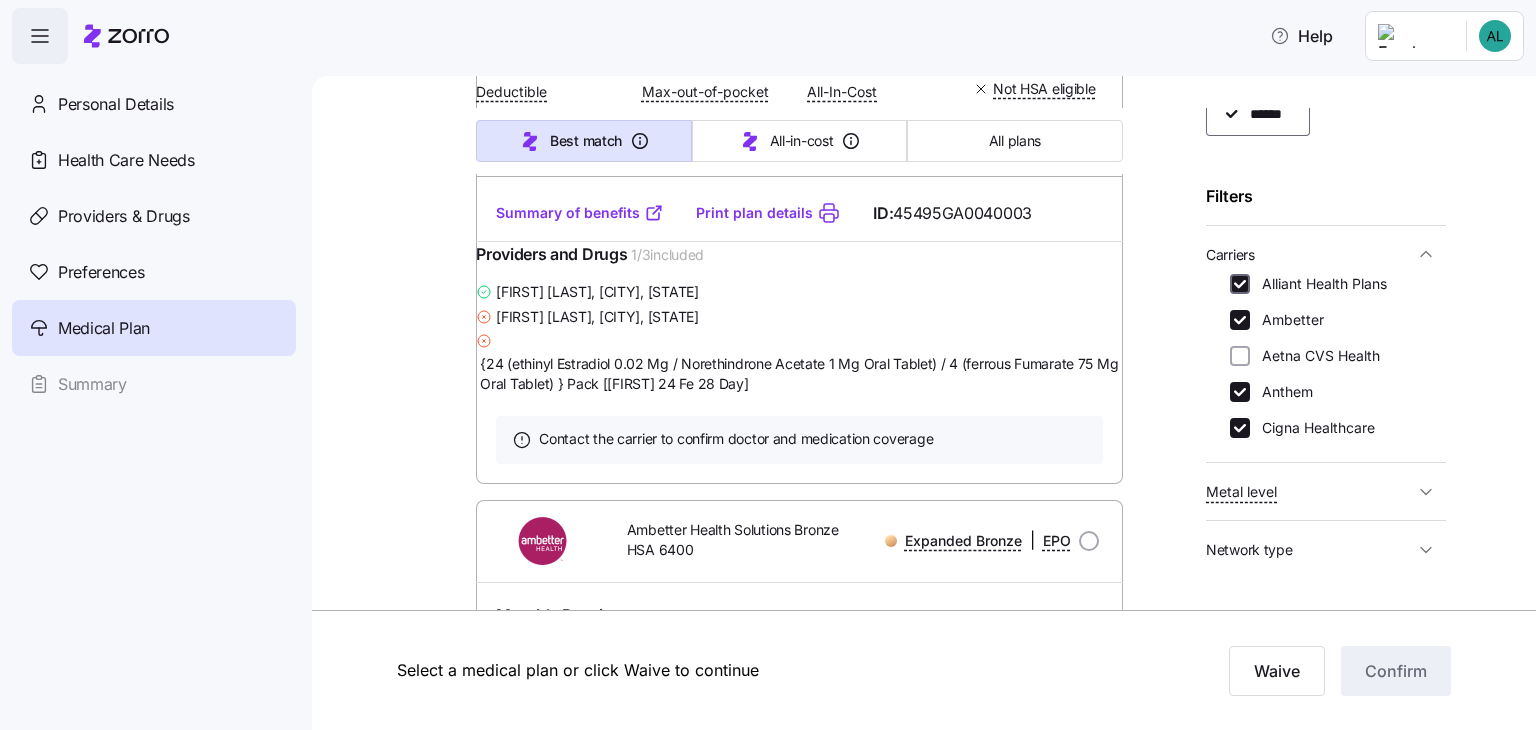 checkbox on "true" 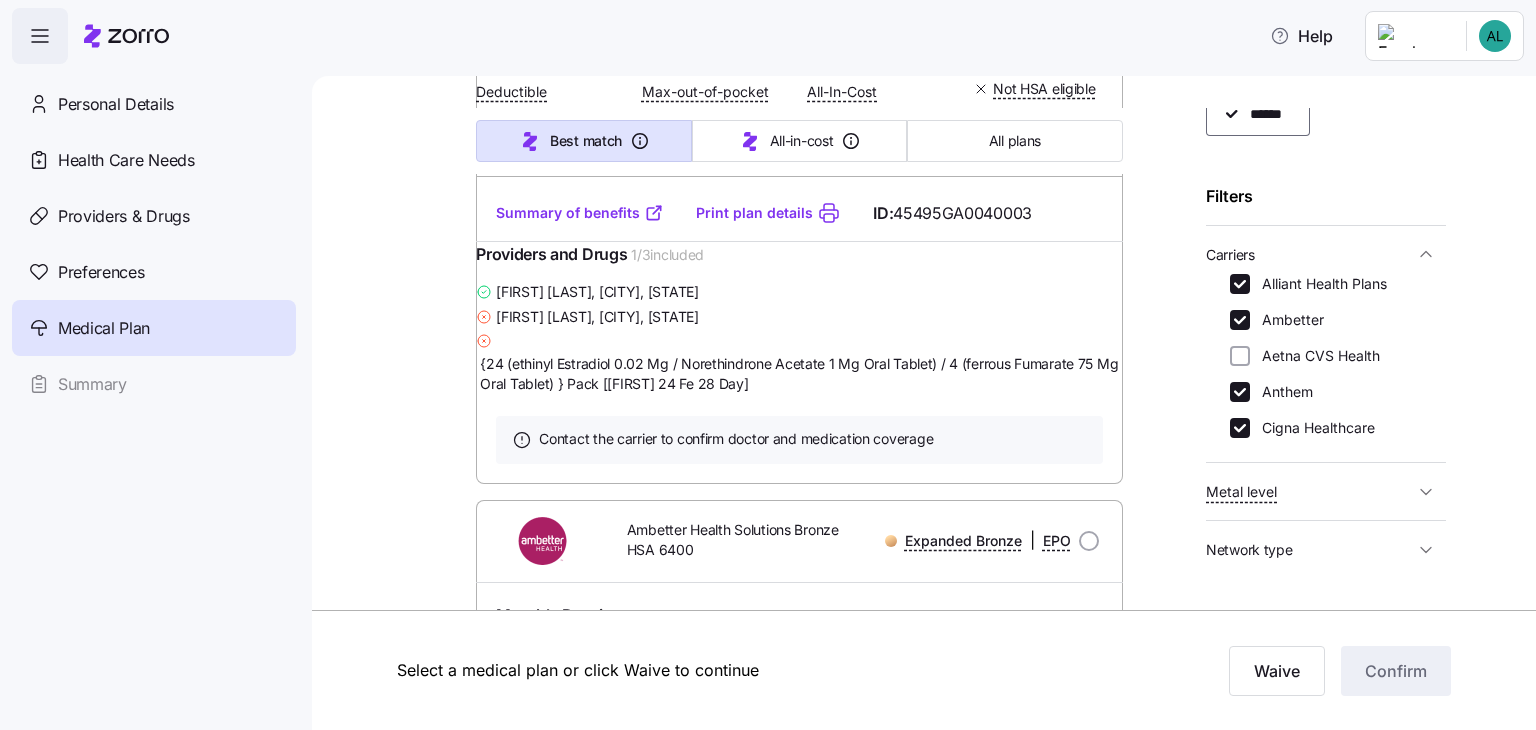 click on "Medical plan selection Girl Scouts of Historic Georgia is contributing $225 per month towards your medical plan Best match All-in-cost All plans 75 plans available Sort by Sorted by: Best match Ambetter Health Solutions Silver Copay HSA 4000 Silver | EPO Monthly Premium You $191.81 Employer $225 Total $416.81 Plan Information Deductible $4,000 Max-out-of-pocket $7,000 All-In-Cost $$ $$ HSA eligible Referral-free [FIRST] [LAST] , 05/19/1999 , 201 Kevin Way, [CITY], [STATE] [ZIP], USA ; Who is covered: Me ; Employer contribution: up to $225 Medical Plan Ambetter Health Solutions Silver Copay HSA 4000 Silver | EPO Summary of benefits Select Your current choice Premium Total Premium $416.81 After allowance $191.81 Deductible Individual: Medical $4,000 Individual: Drug 0 Family: Medical $8,000 Family: Drug 0 Max Out of Pocket Individual: Medical $7,000 Individual: Drug 0 Family: Medical $14,000 Family: Drug 0 HSA Eligible HSA Eligible Yes Doctor visits Primary Care Specialist Emergency room ID:" at bounding box center [924, 403] 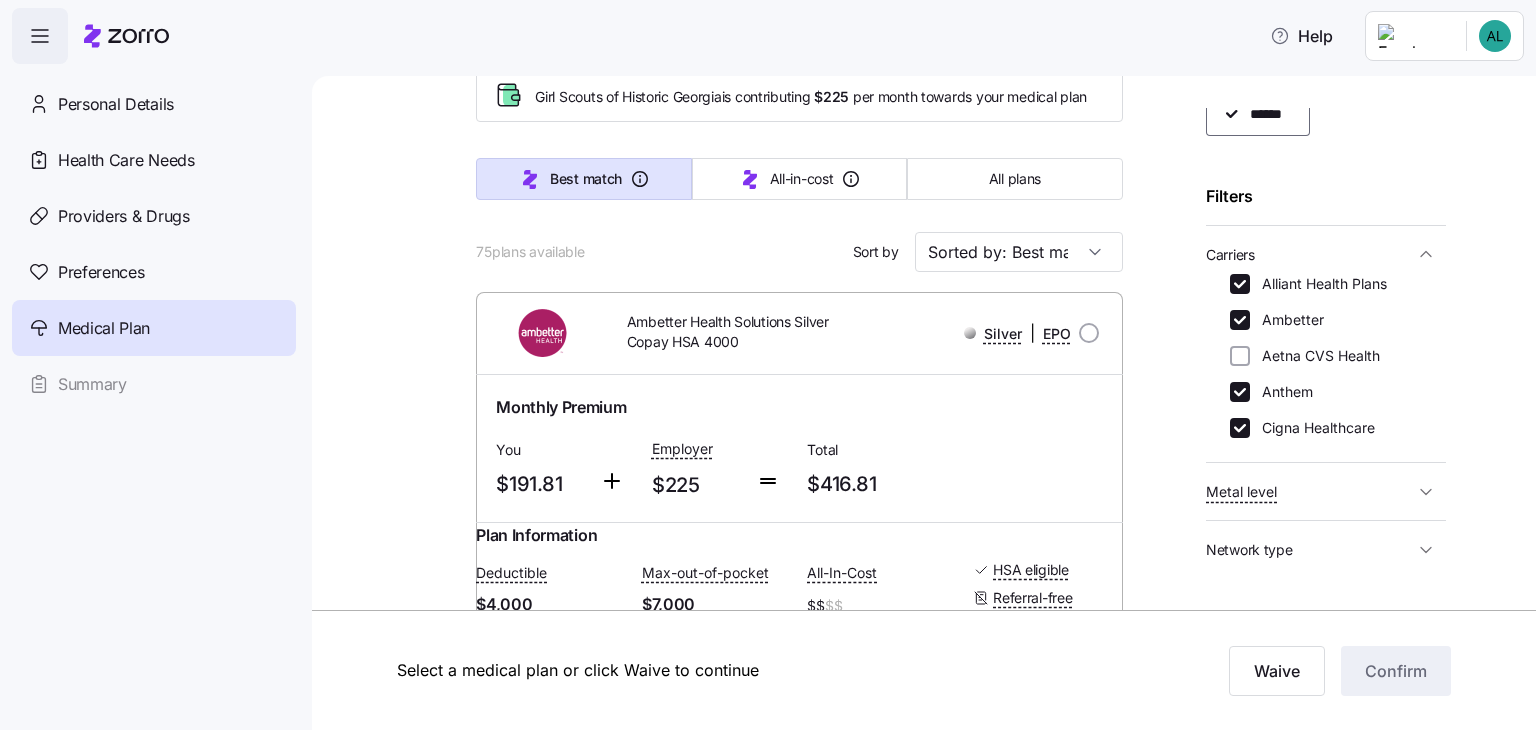 scroll, scrollTop: 0, scrollLeft: 0, axis: both 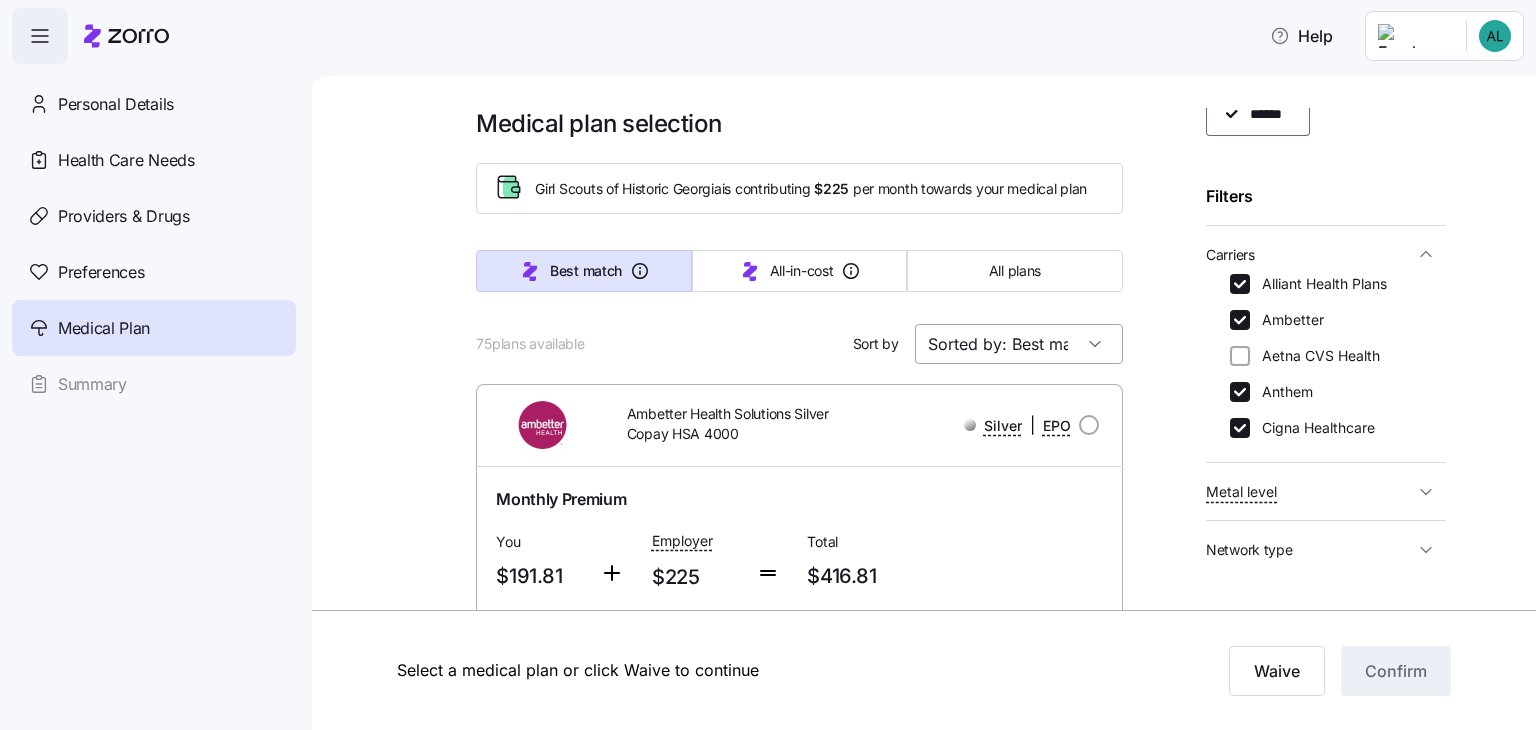 click on "Sorted by: Best match" at bounding box center [1019, 344] 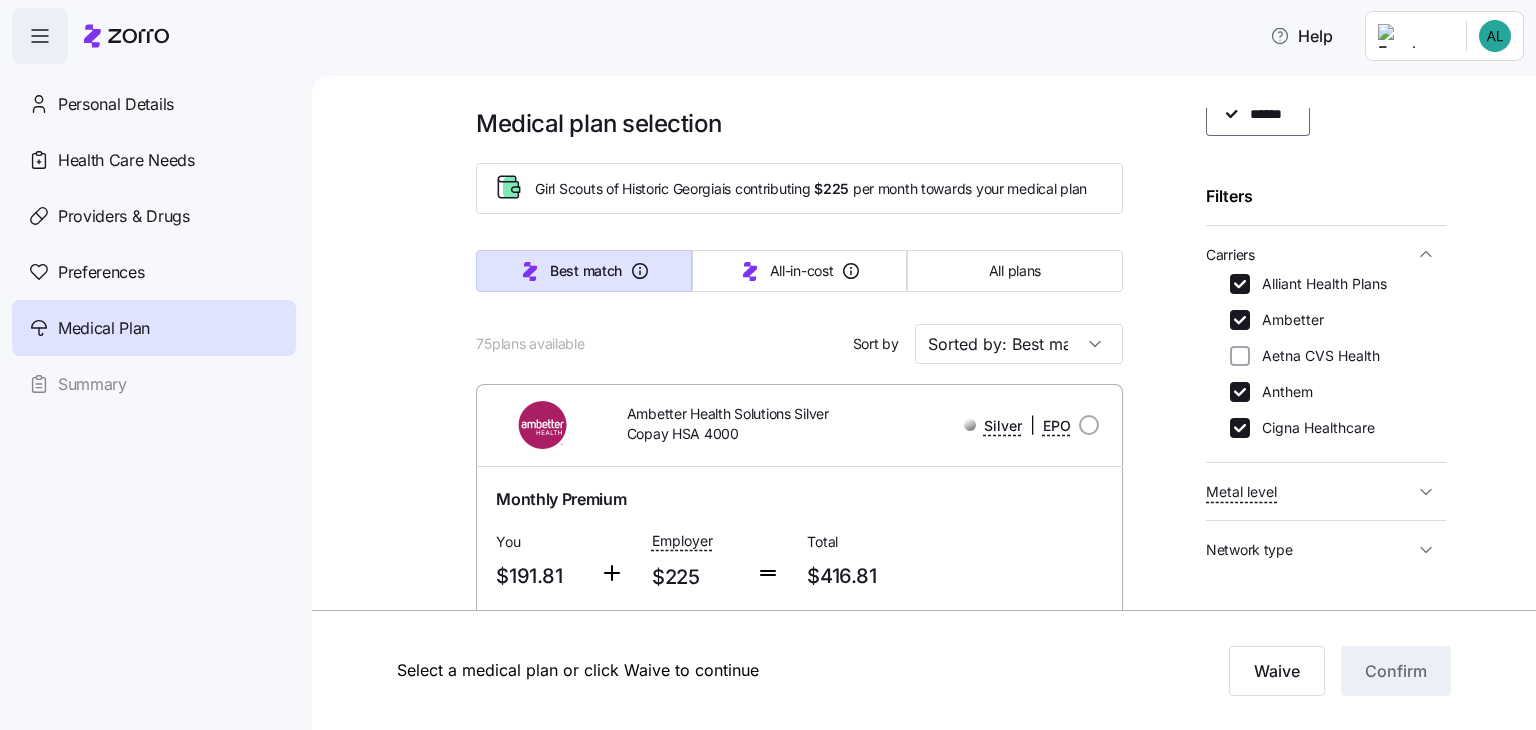 click on "75  plans available Sort by Sorted by: Best match" at bounding box center [799, 344] 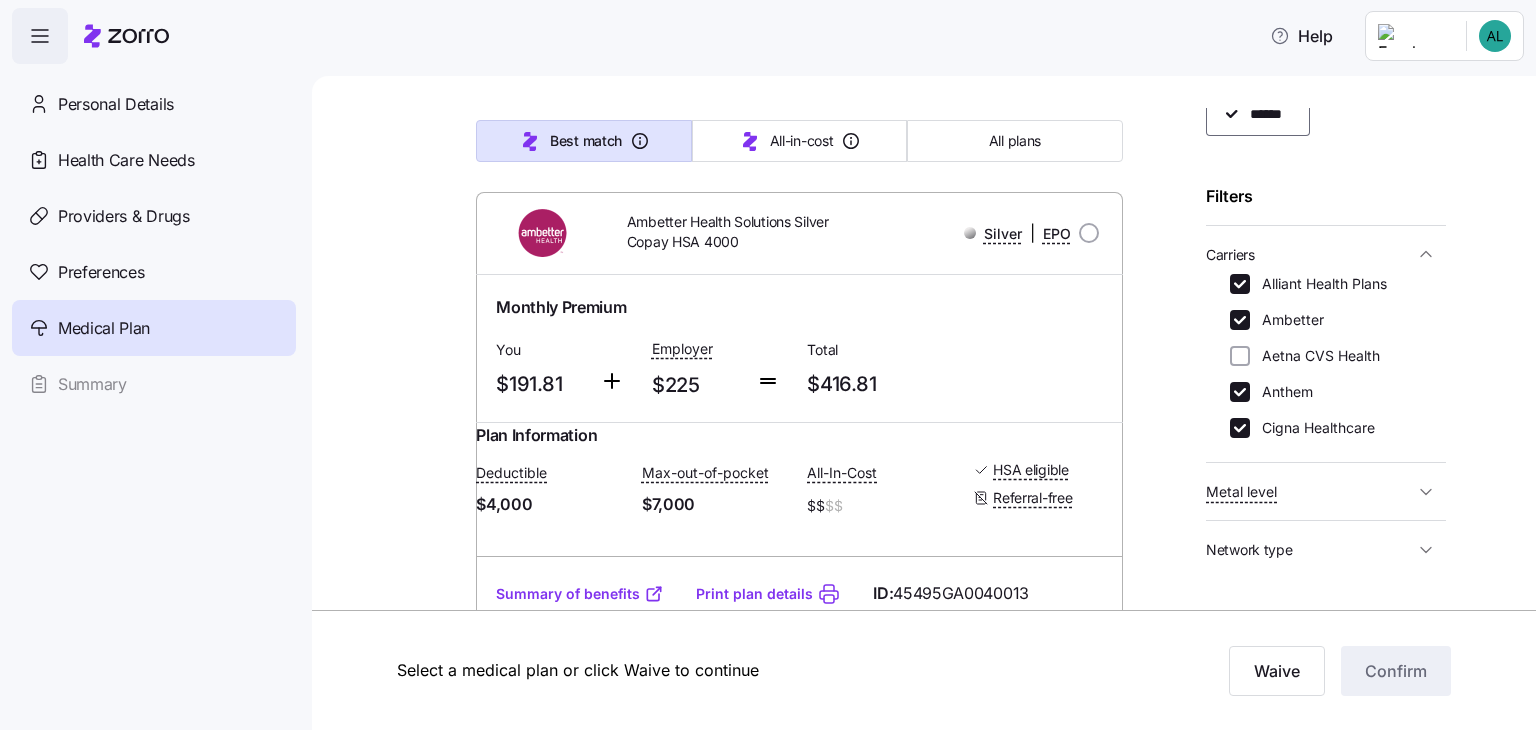 scroll, scrollTop: 204, scrollLeft: 0, axis: vertical 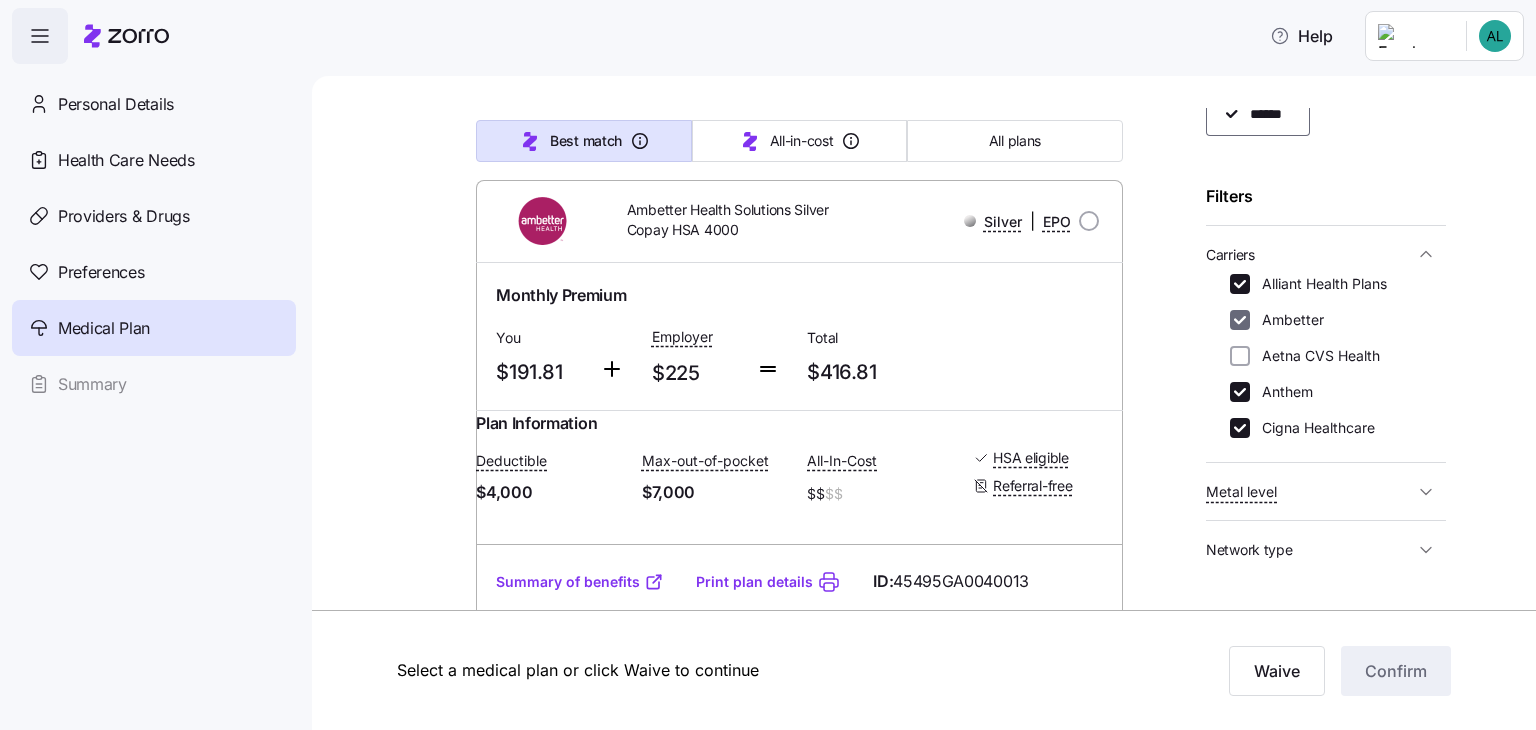 click on "Ambetter" at bounding box center [1240, 320] 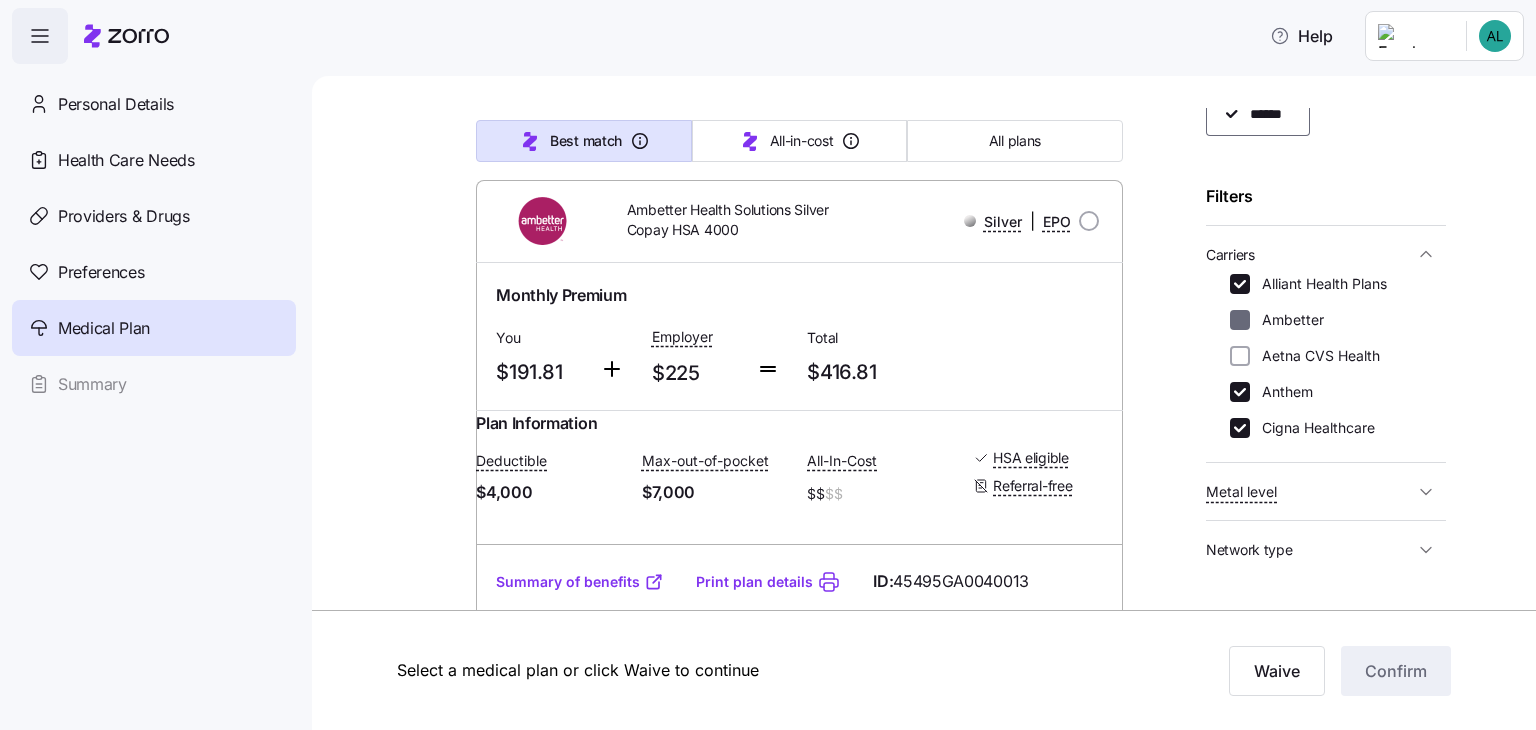 checkbox on "false" 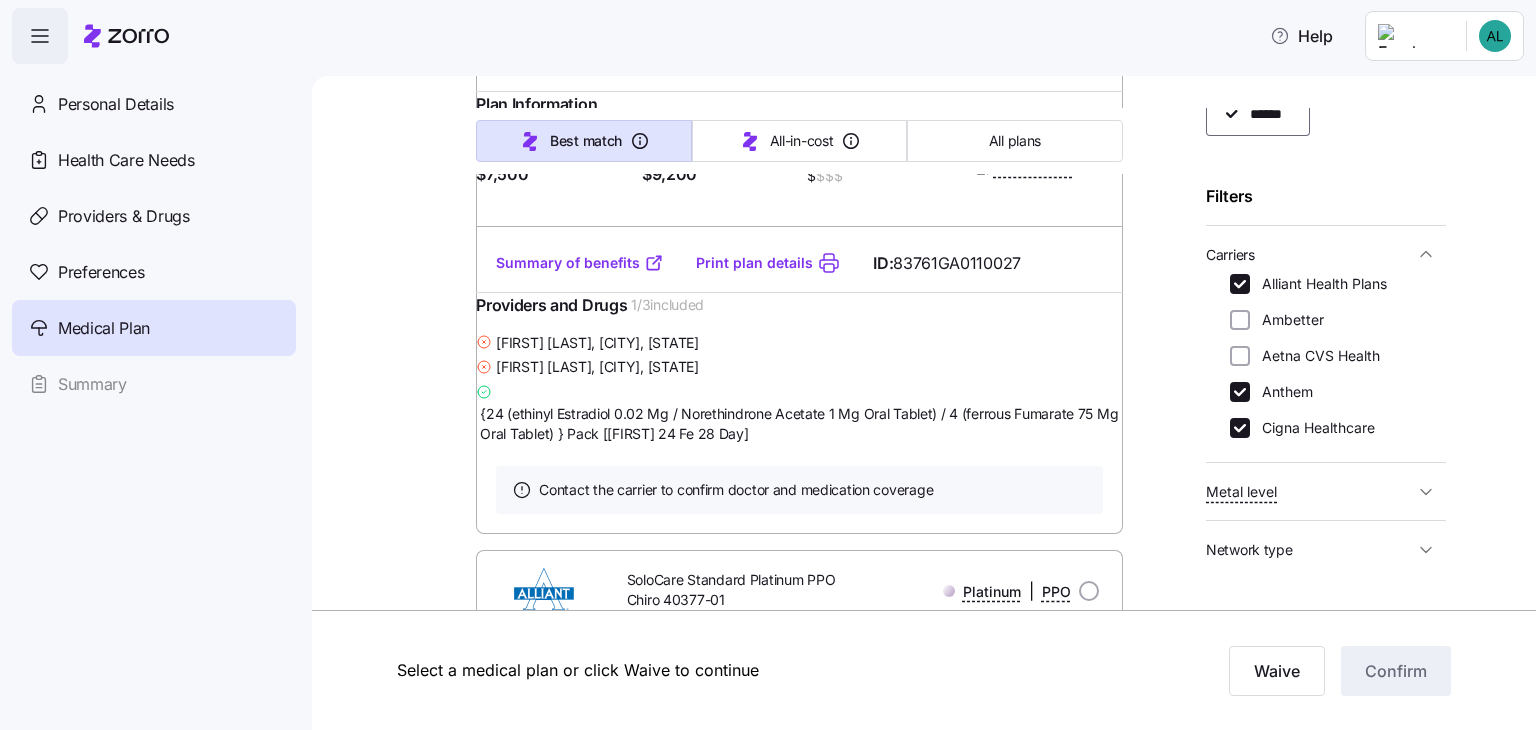 scroll, scrollTop: 1272, scrollLeft: 0, axis: vertical 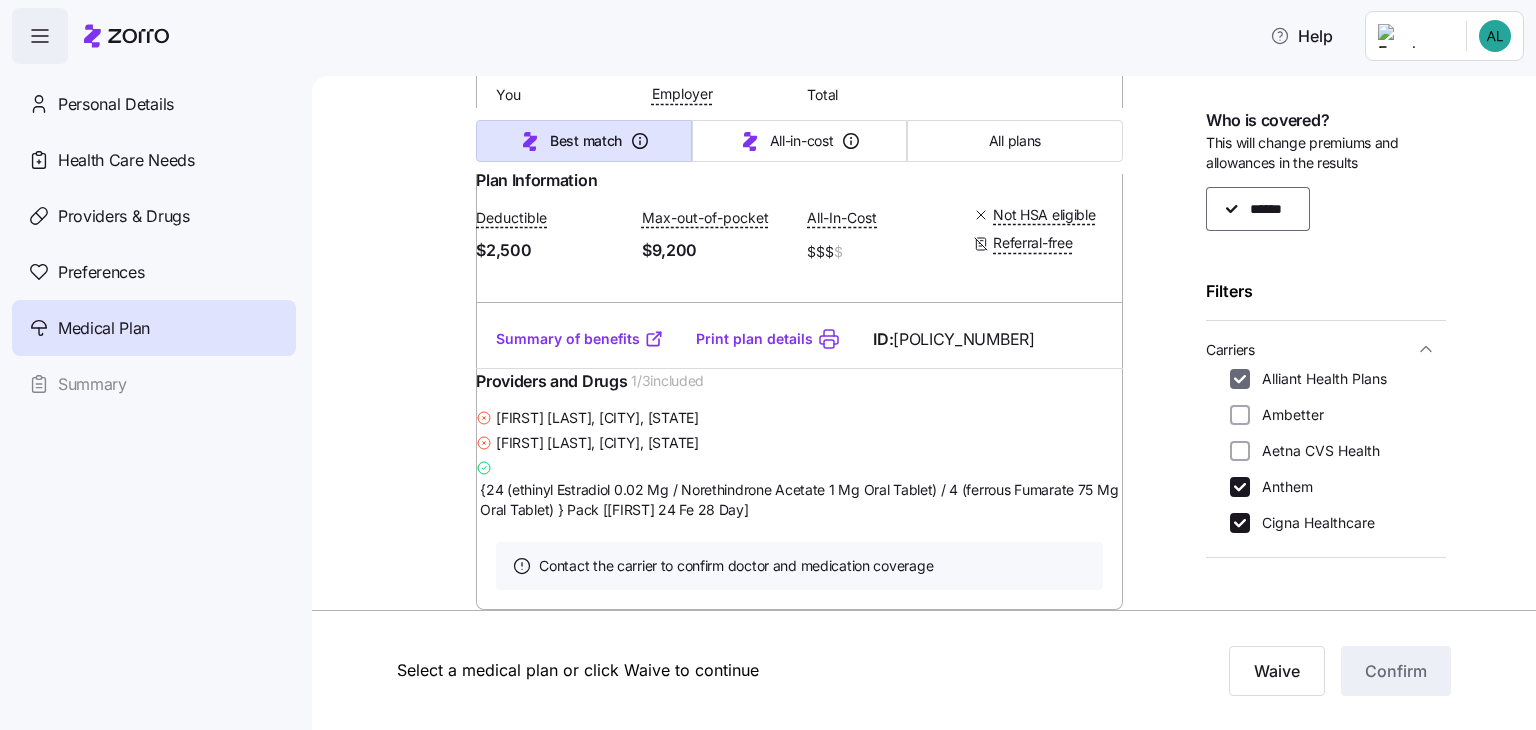 click on "Alliant Health Plans" at bounding box center (1240, 379) 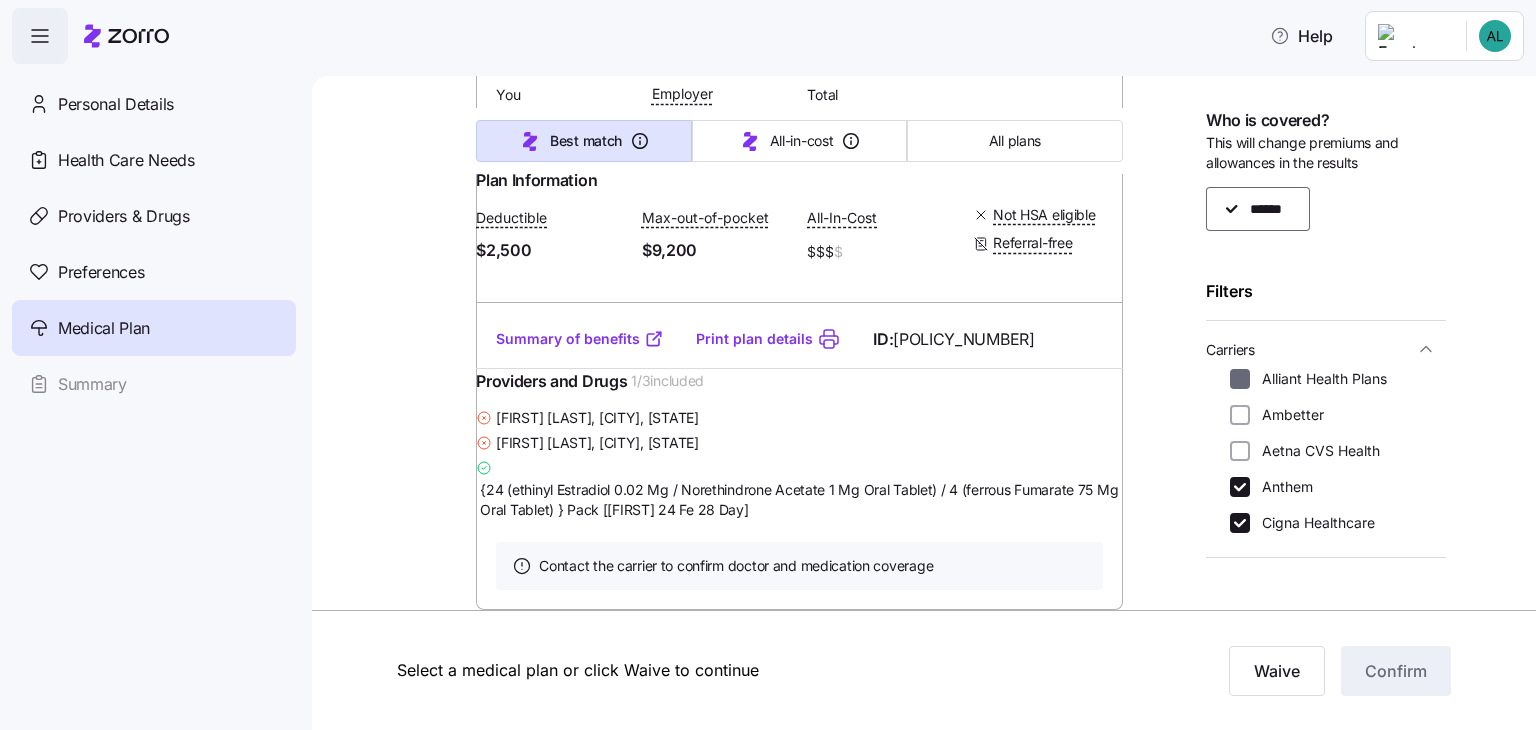 checkbox on "false" 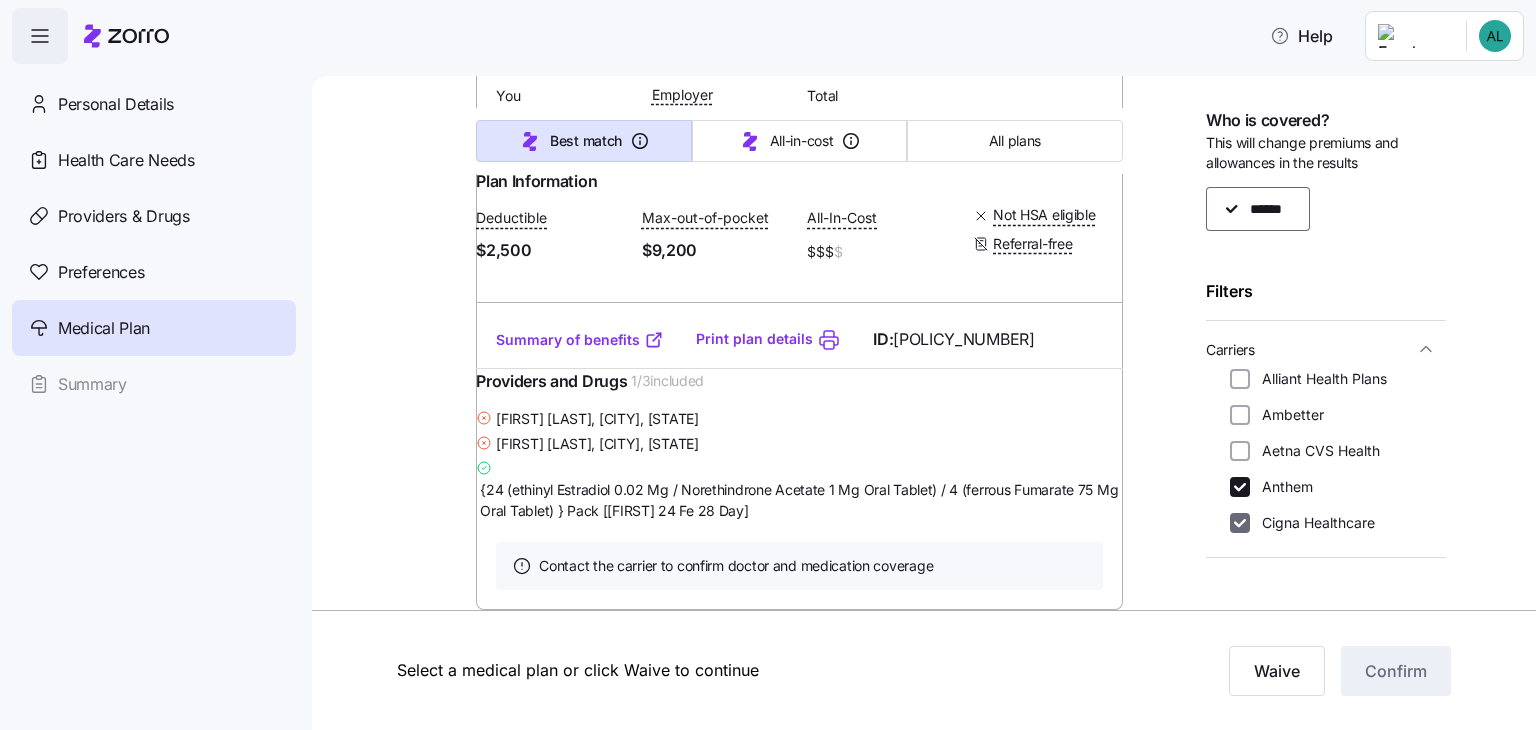 scroll, scrollTop: 15592, scrollLeft: 0, axis: vertical 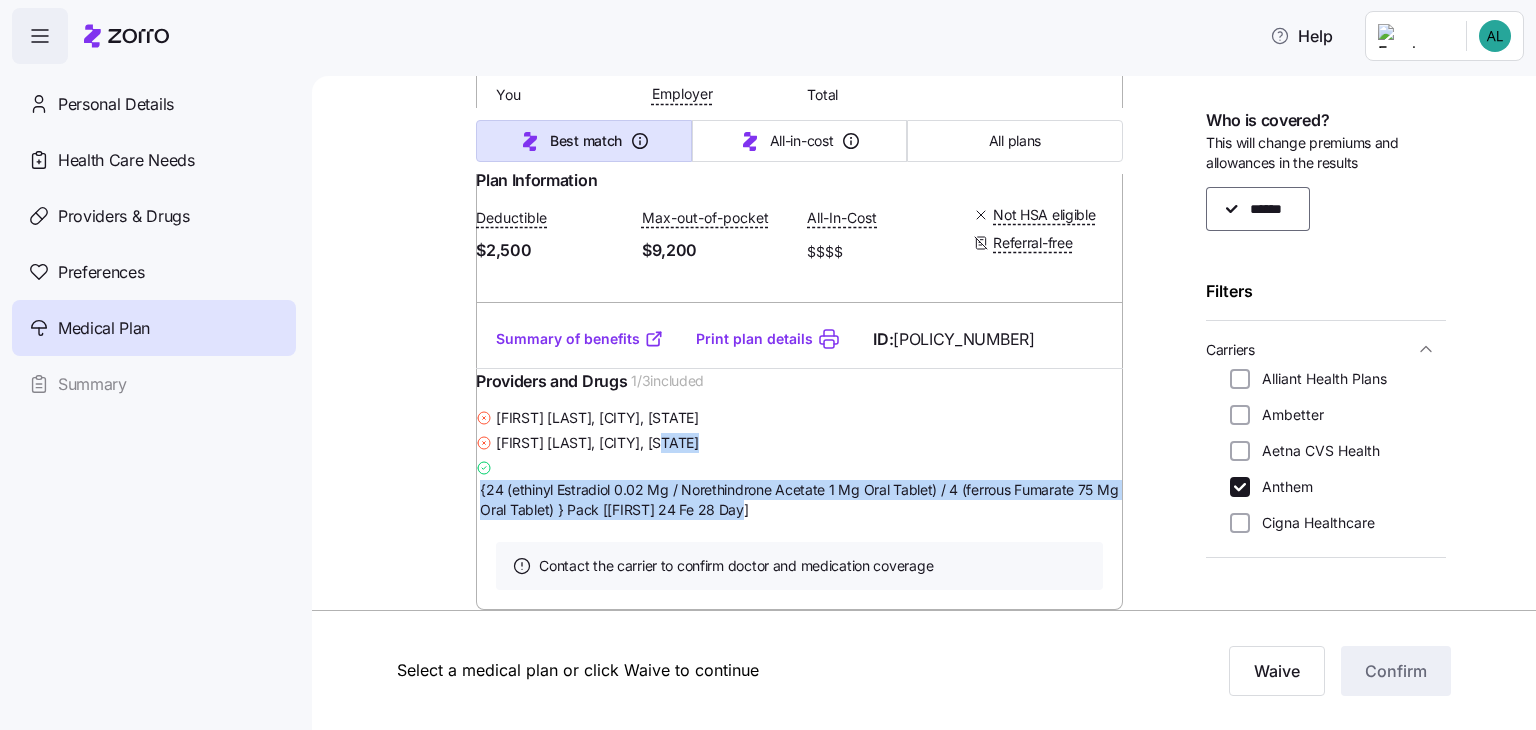drag, startPoint x: 1178, startPoint y: 415, endPoint x: 1178, endPoint y: 495, distance: 80 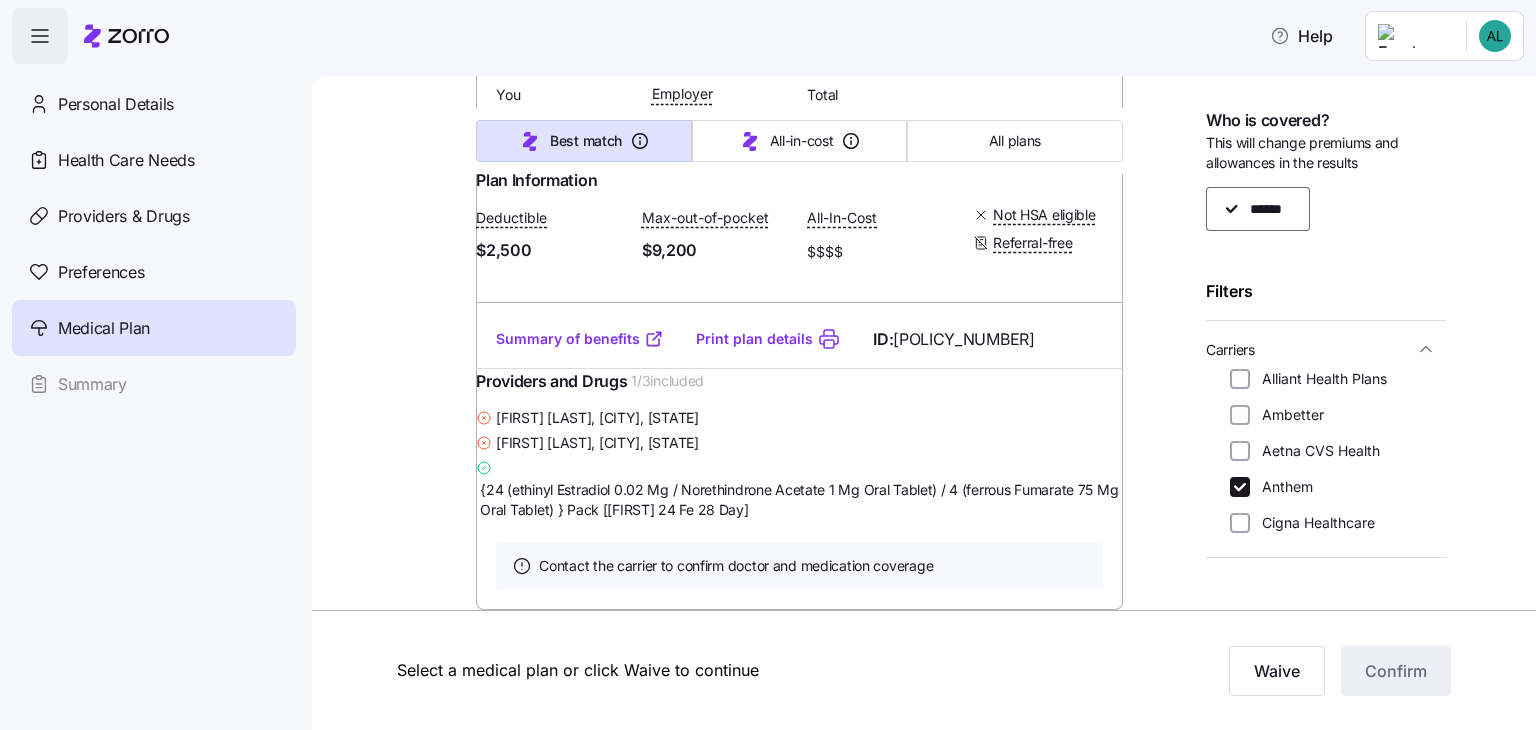 click on "Medical plan selection Girl Scouts of Historic Georgia is contributing $225 per month towards your medical plan Best match All-in-cost All plans 10 plans available Sort by Sorted by: Best match Anthem Bronze Pathway 7450 for HSA Expanded Bronze | HMO Monthly Premium You $215.99 Employer $225 Total $440.99 Plan Information Deductible $7,450 Max-out-of-pocket $7,450 All-In-Cost $$ $$ HSA eligible Referral-free [FIRST] [LAST] , [DATE] , 201 [STREET_NUMBER] [STREET_NAME], [CITY], [STATE] [POSTAL_CODE], USA ; Who is covered: Me ; Employer contribution: up to $225 Medical Plan Anthem Bronze Pathway 7450 for HSA Expanded Bronze | HMO Summary of benefits Select Your current choice Premium Total Premium $440.99 After allowance $215.99 Deductible Individual: Medical $7,450 Individual: Drug 0 Family: Medical $14,900 Family: Drug 0 Max Out of Pocket Individual: Medical $7,450 Individual: Drug 0 Family: Medical $14,900 Family: Drug 0 HSA Eligible HSA Eligible Yes Doctor visits Primary Care Specialist Urgent Care & Visits ID:" at bounding box center (938, -2938) 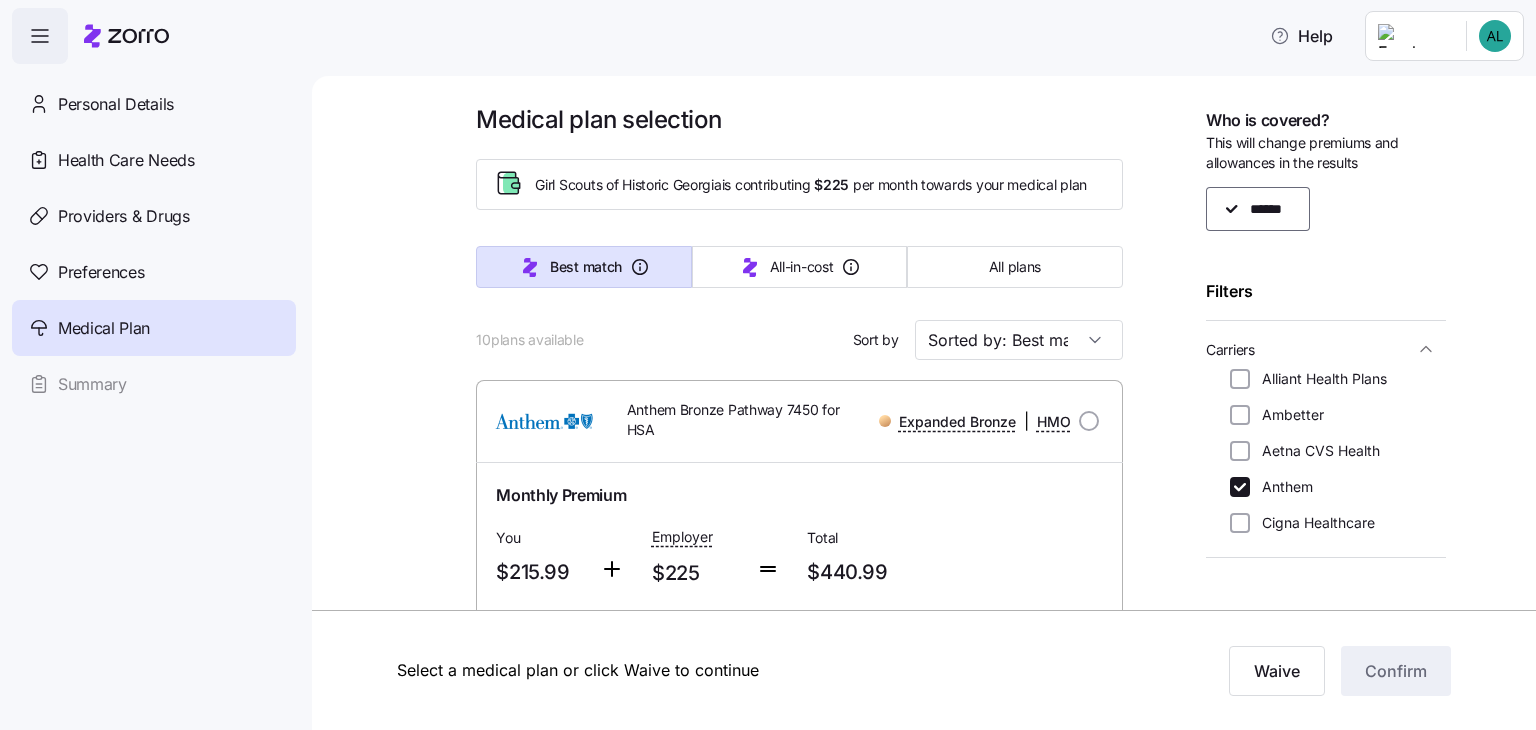 scroll, scrollTop: 0, scrollLeft: 0, axis: both 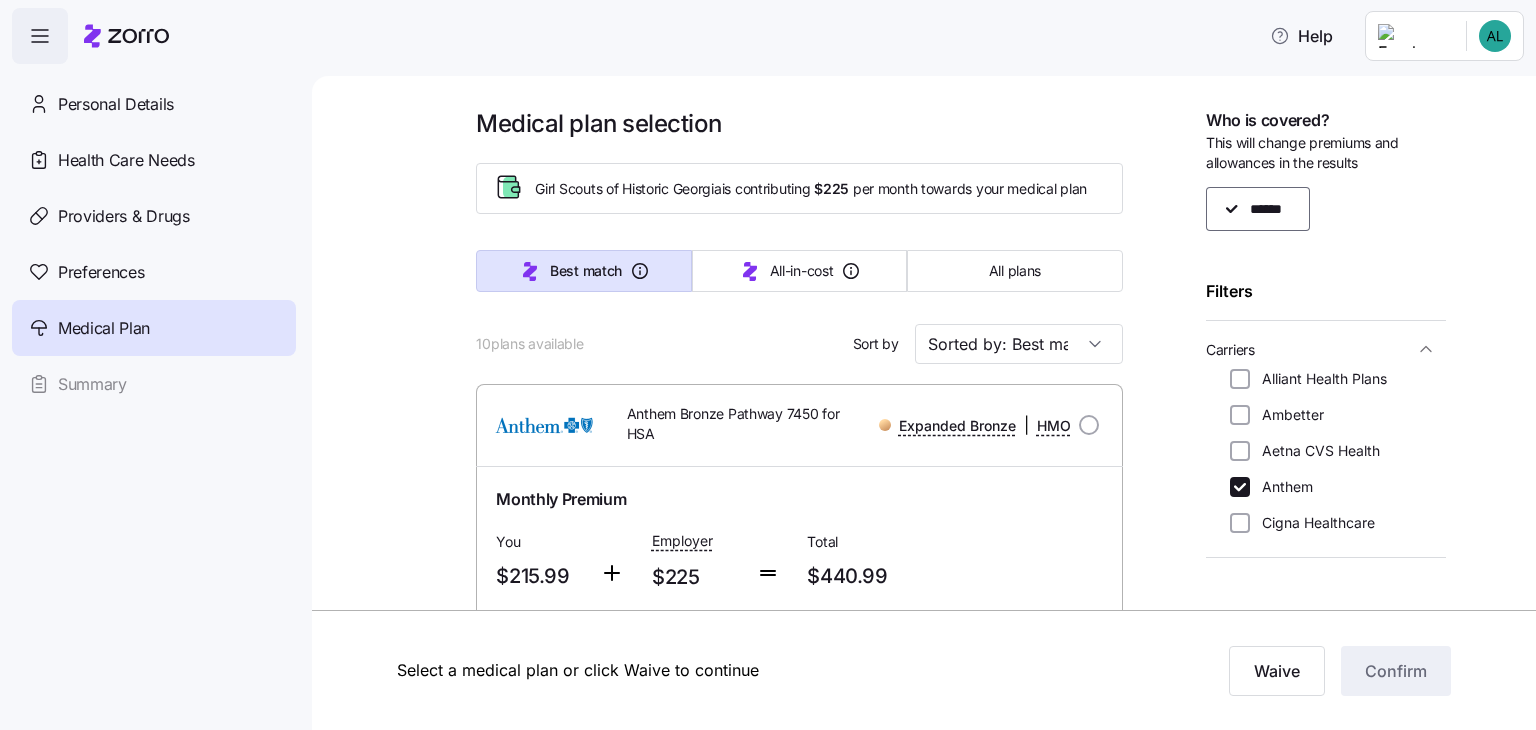 click on "Medical plan selection Girl Scouts of Historic Georgia is contributing $225 per month towards your medical plan Best match All-in-cost All plans 10 plans available Sort by Sorted by: Best match Anthem Bronze Pathway 7450 for HSA Expanded Bronze | HMO Monthly Premium You $215.99 Employer $225 Total $440.99 Plan Information Deductible $7,450 Max-out-of-pocket $7,450 All-In-Cost $$ $$ HSA eligible Referral-free [FIRST] [LAST] , [DATE] , 201 [STREET_NUMBER] [STREET_NAME], [CITY], [STATE] [POSTAL_CODE], USA ; Who is covered: Me ; Employer contribution: up to $225 Medical Plan Anthem Bronze Pathway 7450 for HSA Expanded Bronze | HMO Summary of benefits Select Your current choice Premium Total Premium $440.99 After allowance $215.99 Deductible Individual: Medical $7,450 Individual: Drug 0 Family: Medical $14,900 Family: Drug 0 Max Out of Pocket Individual: Medical $7,450 Individual: Drug 0 Family: Medical $14,900 Family: Drug 0 HSA Eligible HSA Eligible Yes Doctor visits Primary Care Specialist Urgent Care & Visits ID:" at bounding box center [938, 3704] 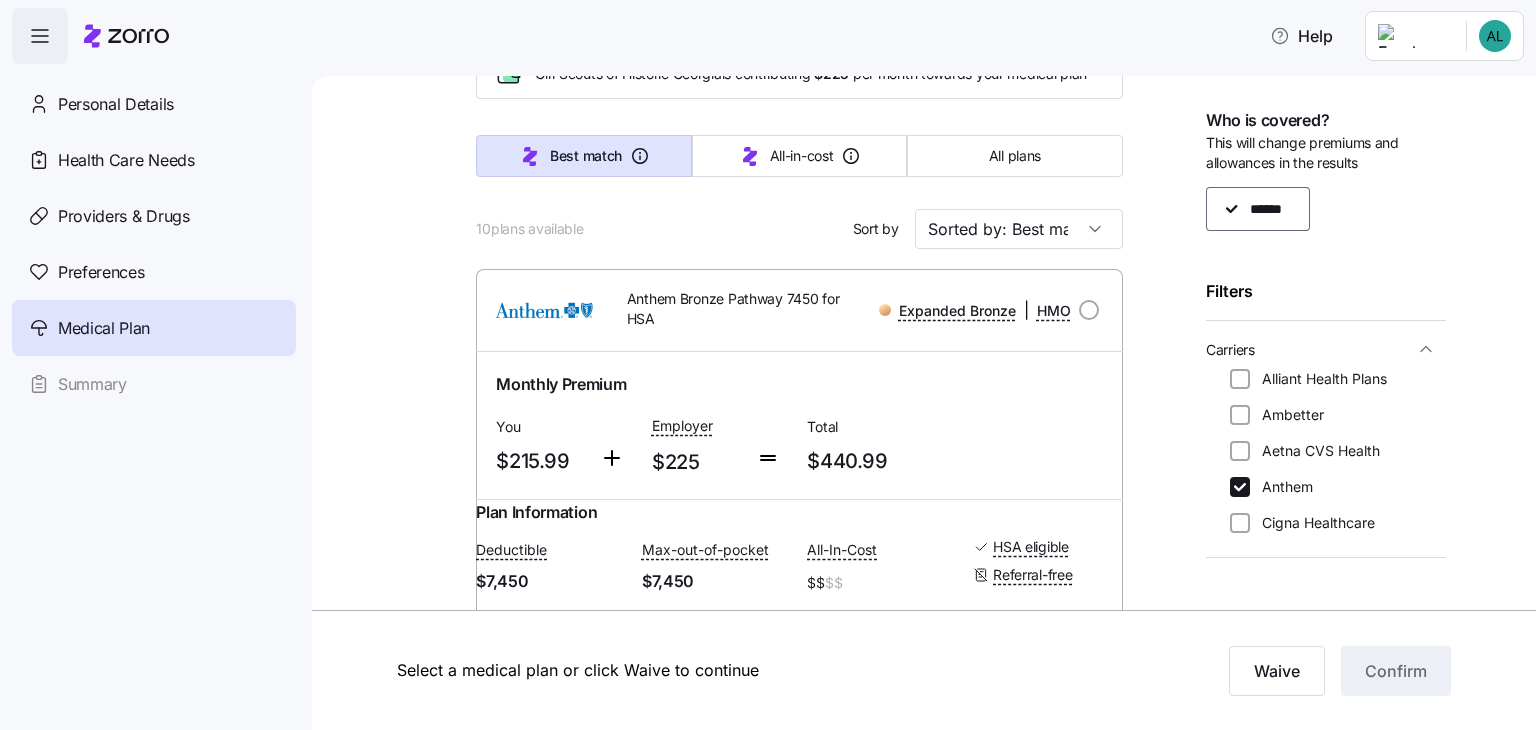 scroll, scrollTop: 75, scrollLeft: 0, axis: vertical 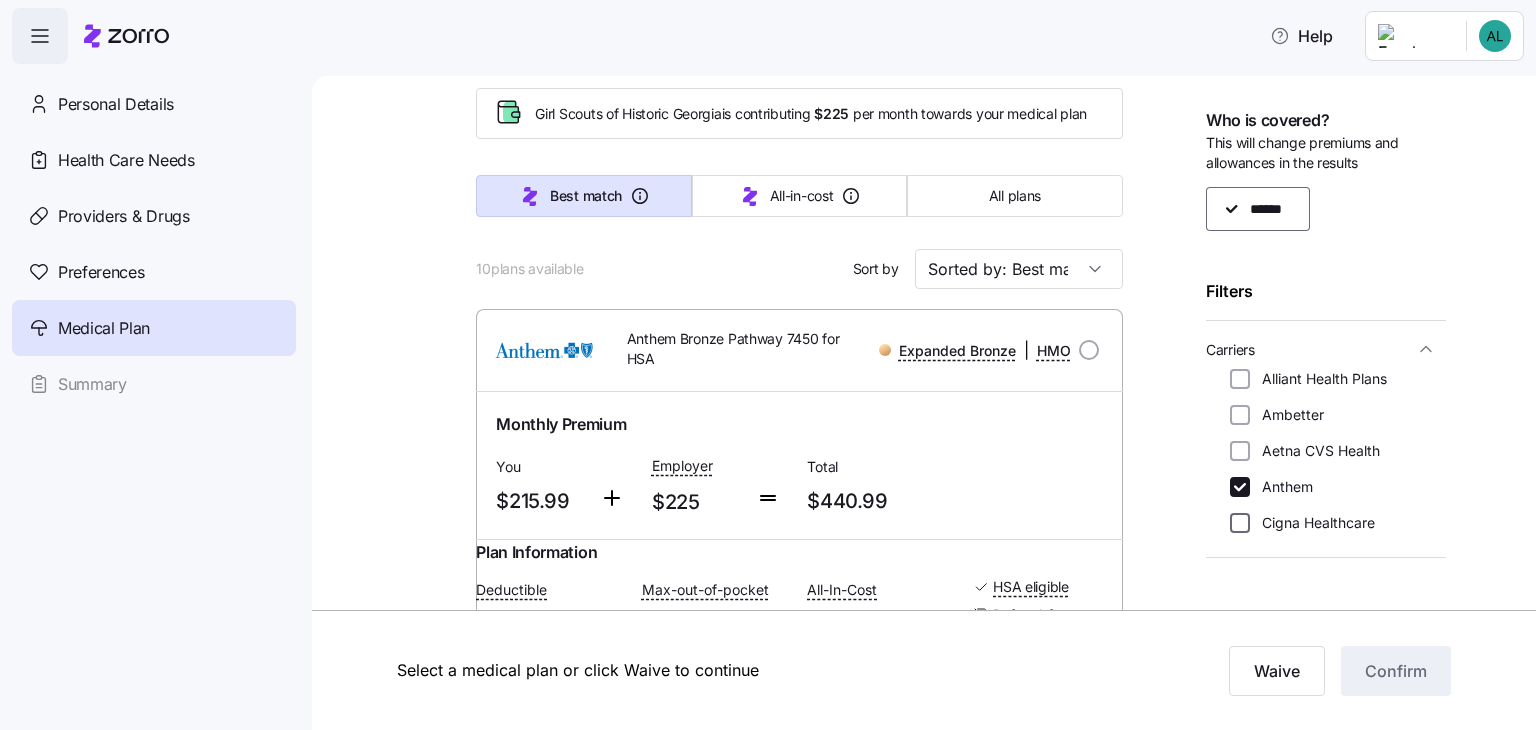 click on "Cigna Healthcare" at bounding box center [1240, 523] 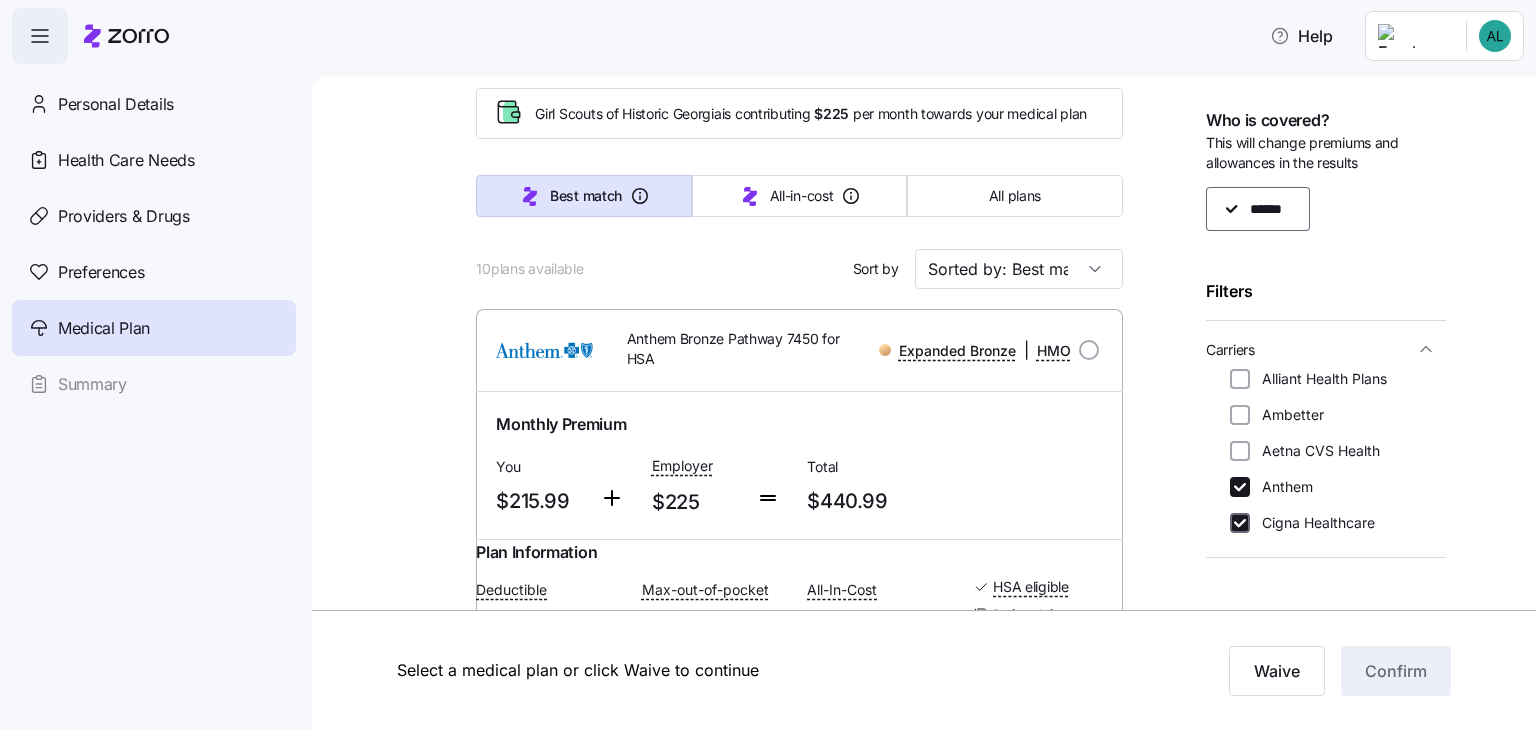 checkbox on "true" 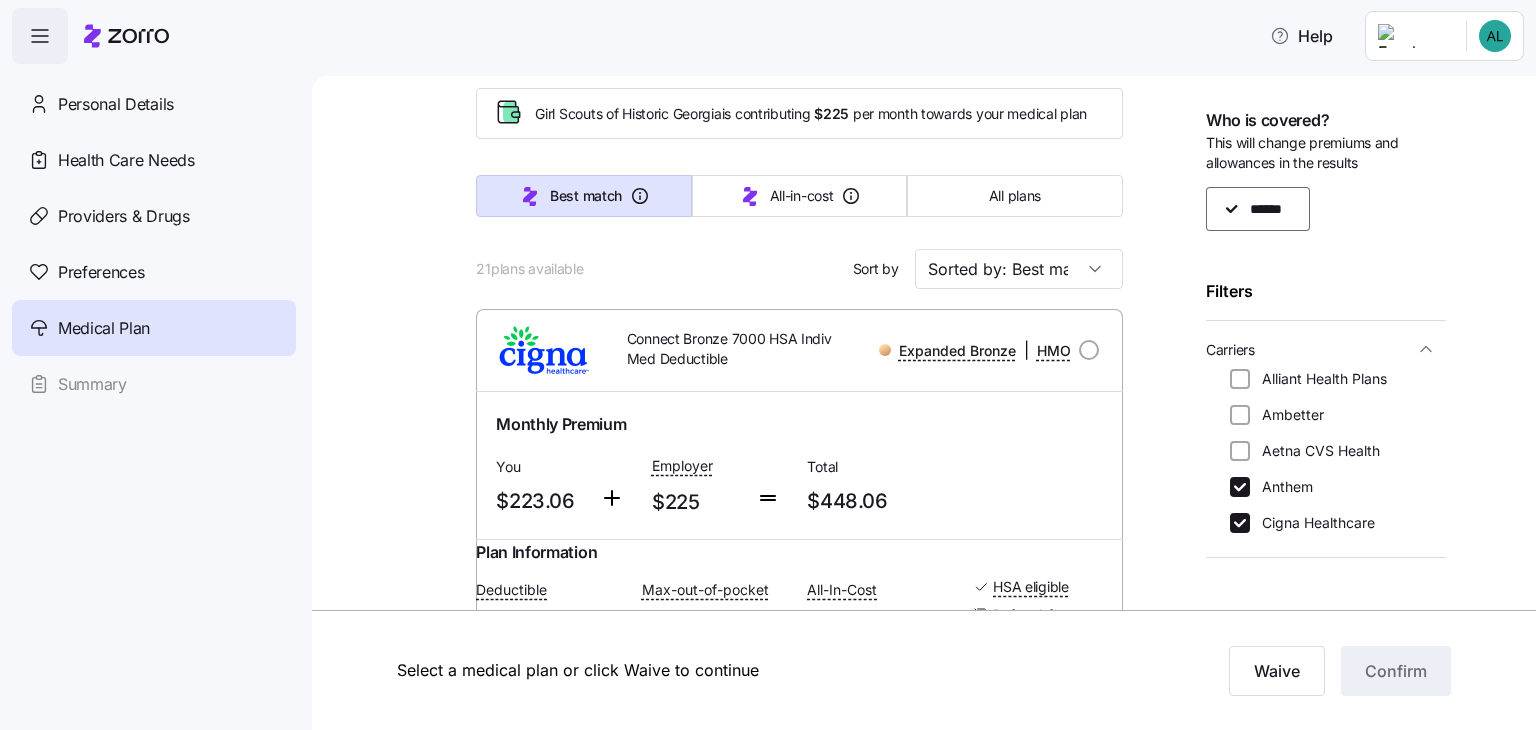 click at bounding box center [1240, 523] 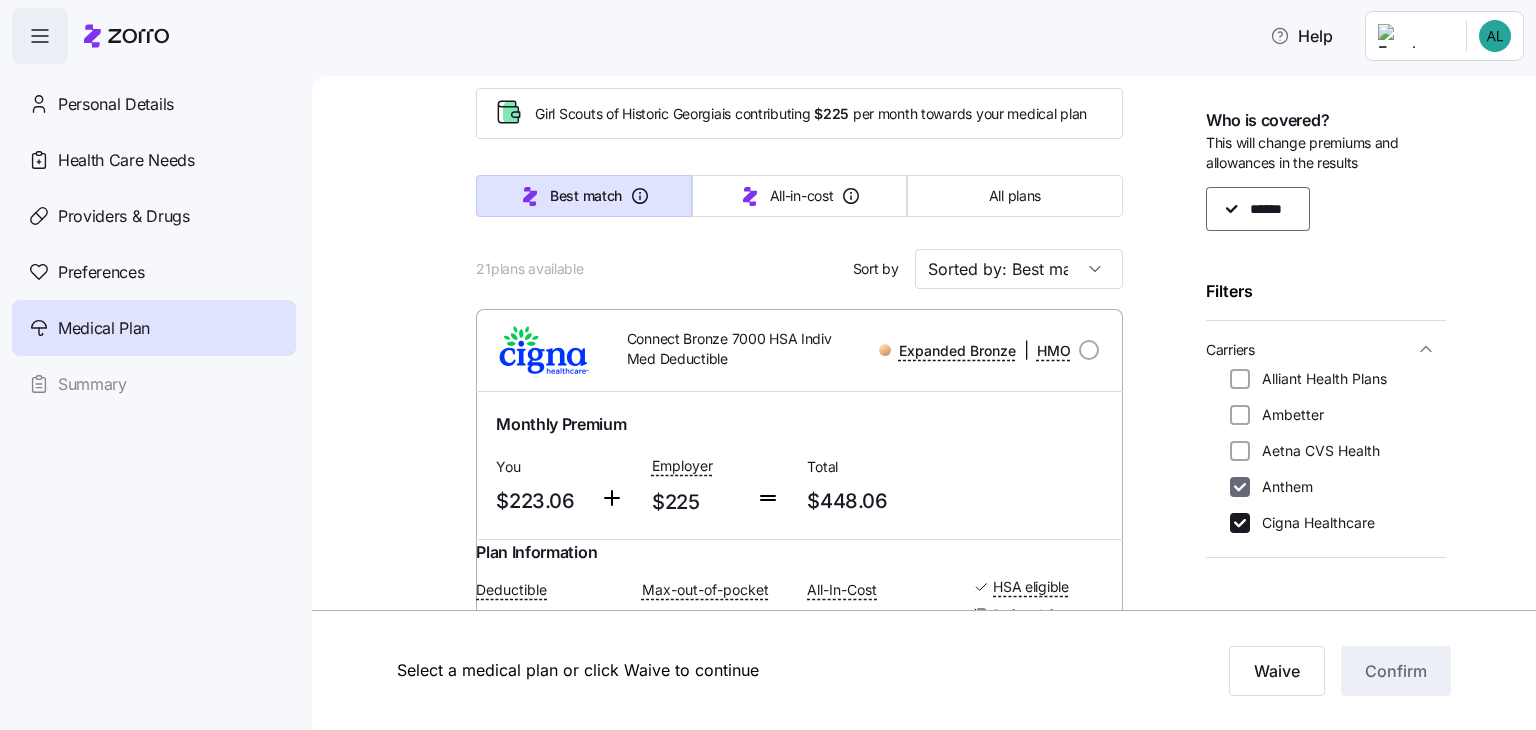 click on "Anthem" at bounding box center [1240, 487] 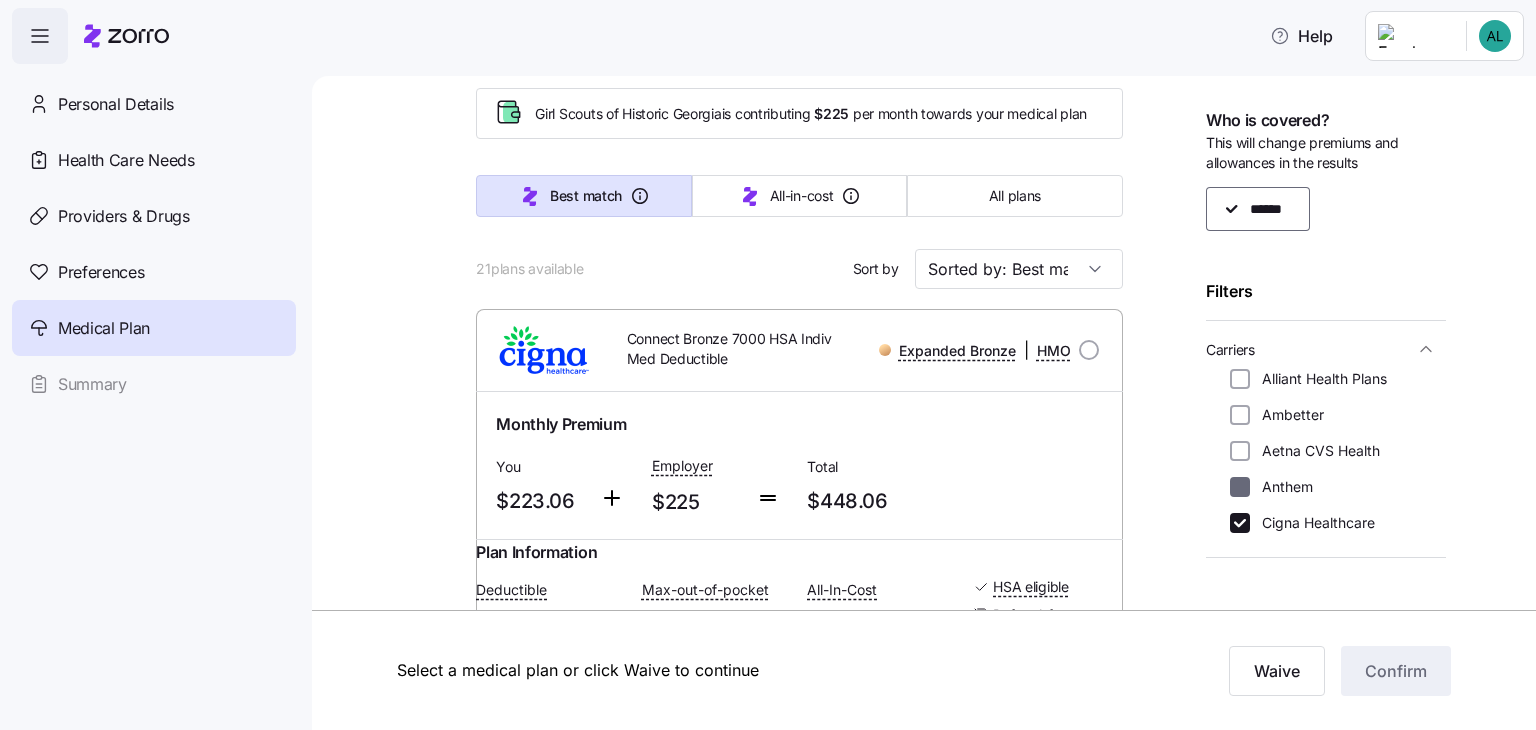 checkbox on "false" 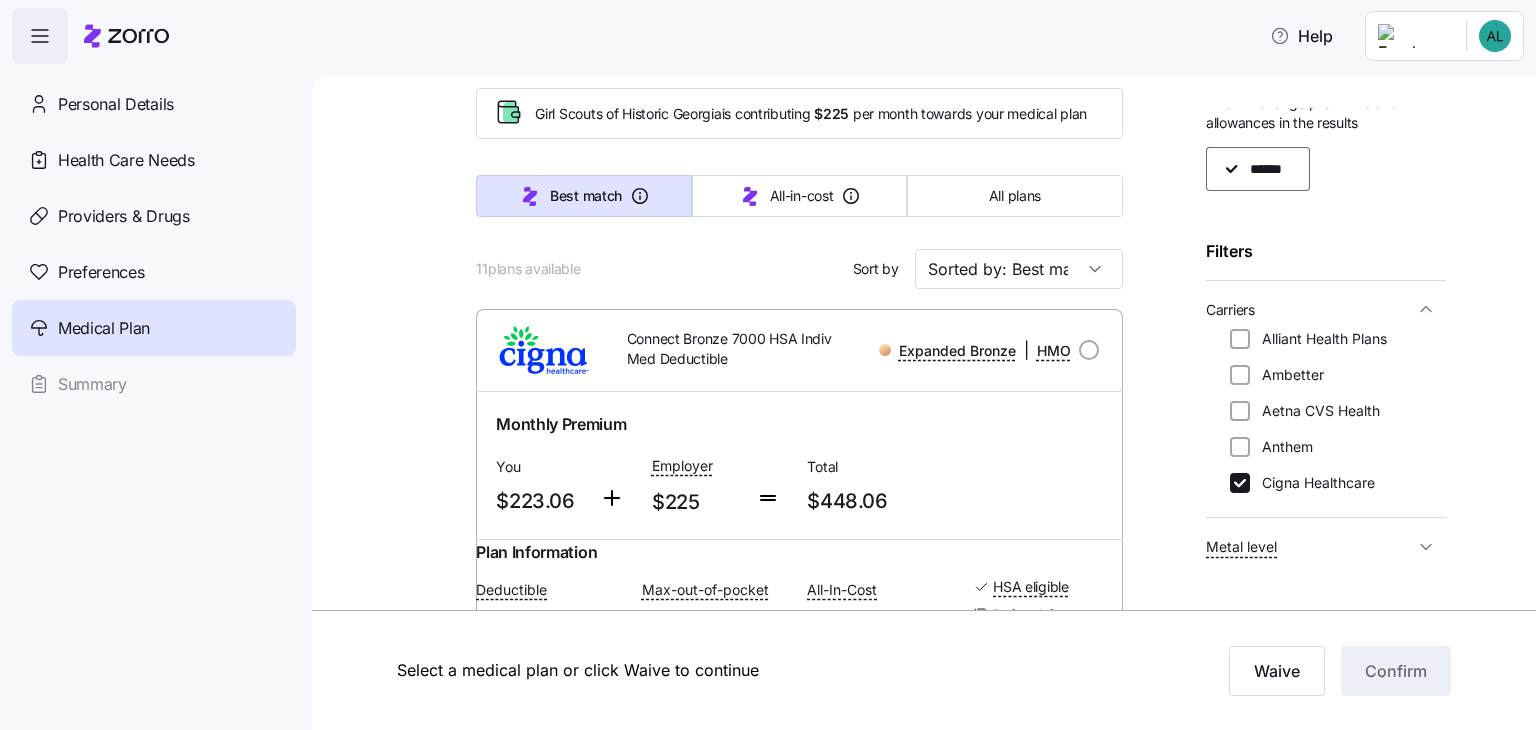 scroll, scrollTop: 80, scrollLeft: 0, axis: vertical 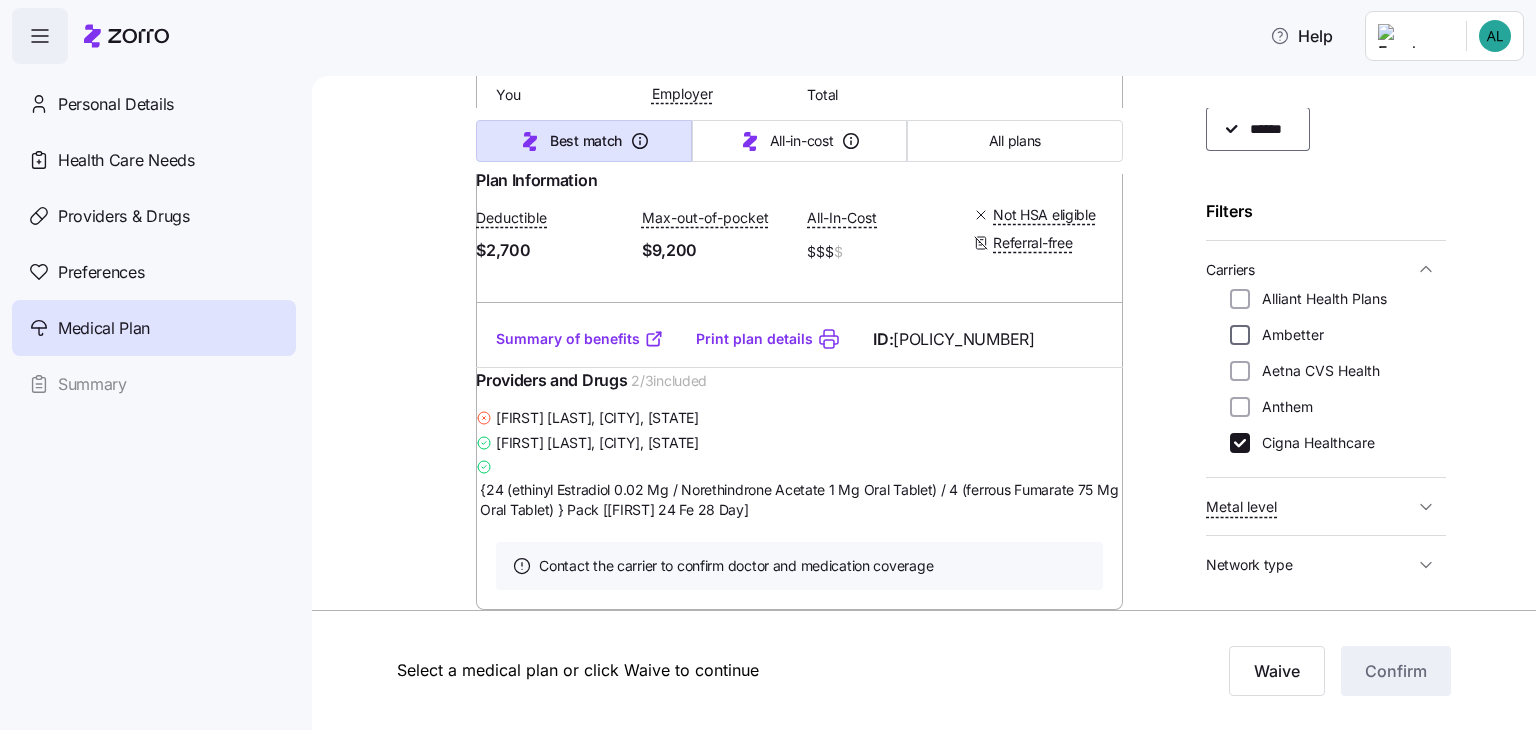 click on "Ambetter" at bounding box center [1240, 335] 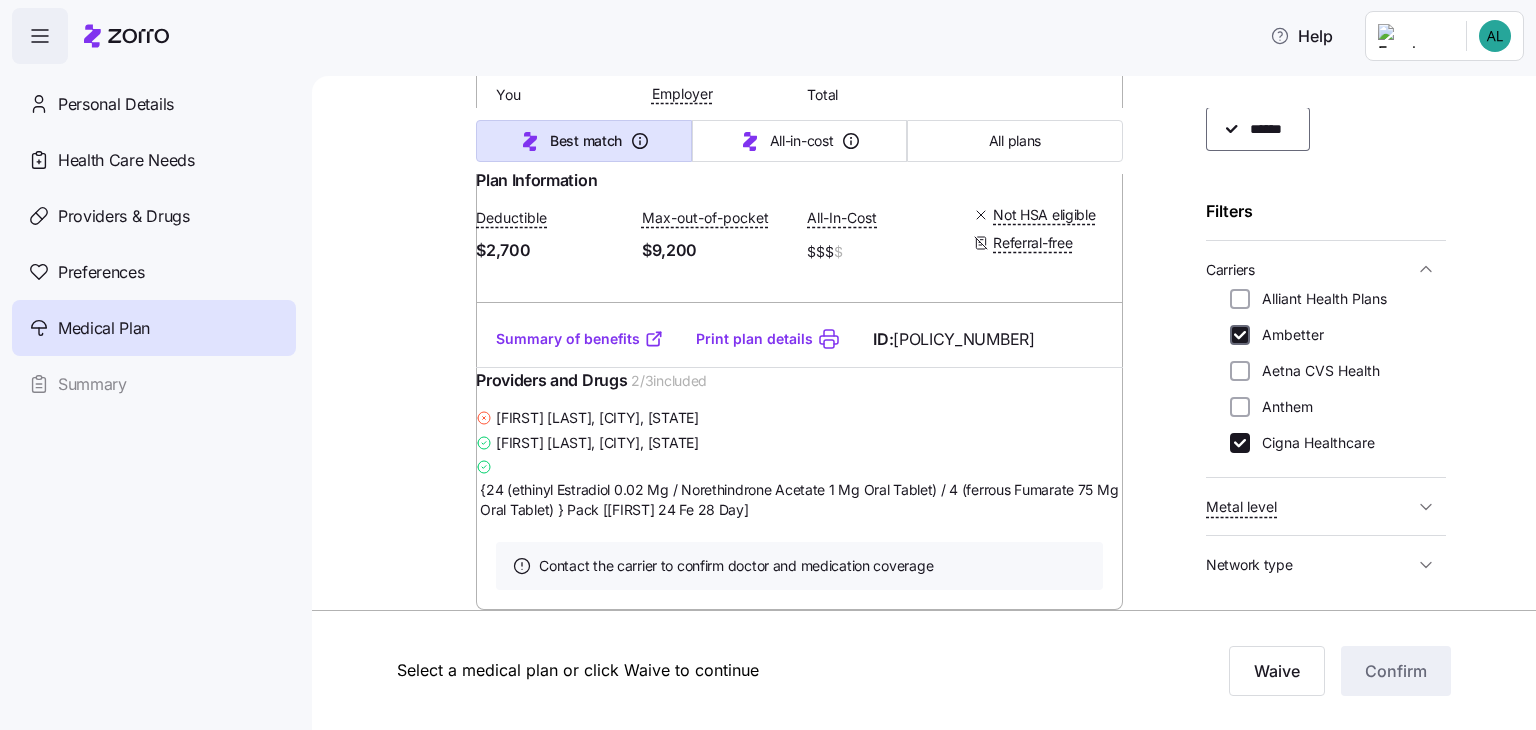 checkbox on "true" 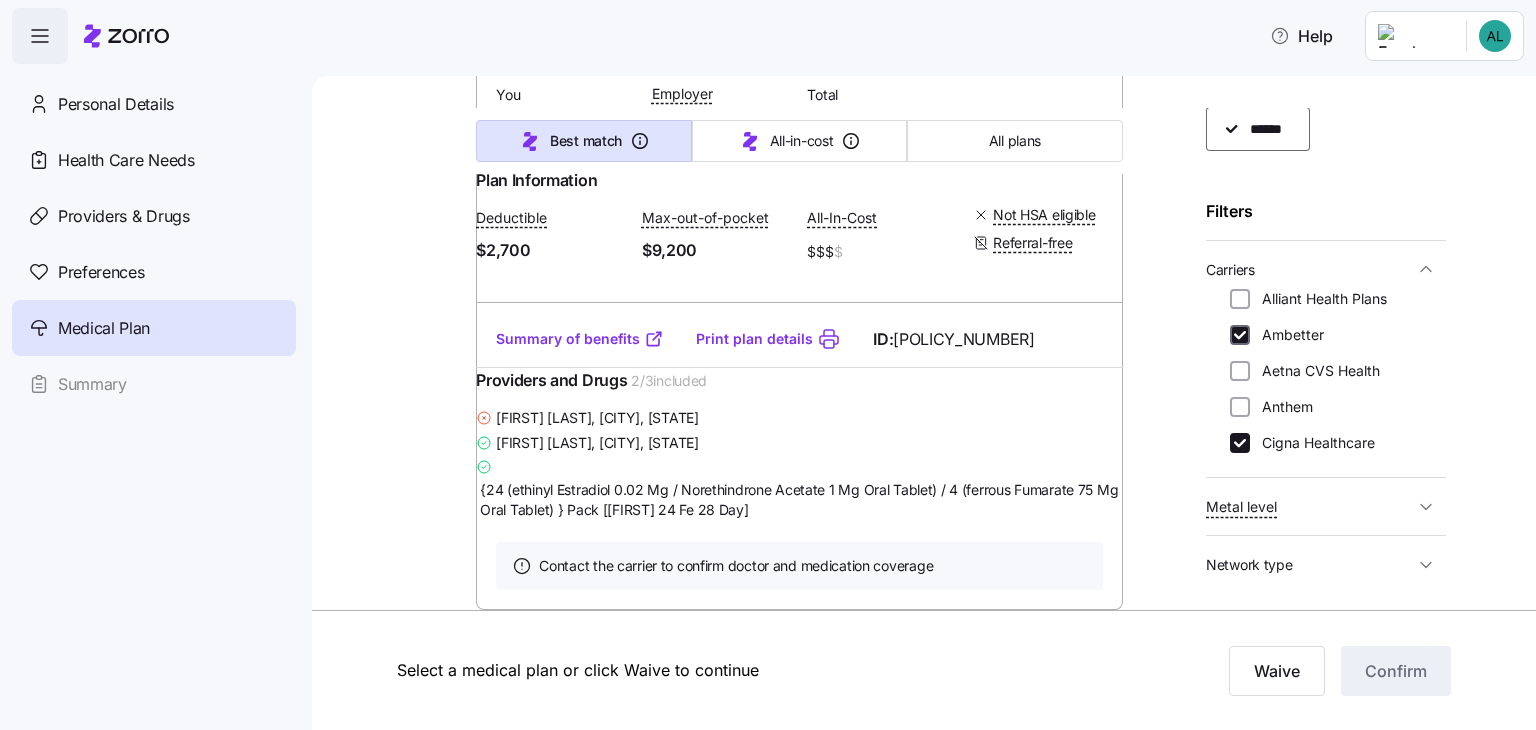click on "Cigna Healthcare" at bounding box center (1240, 443) 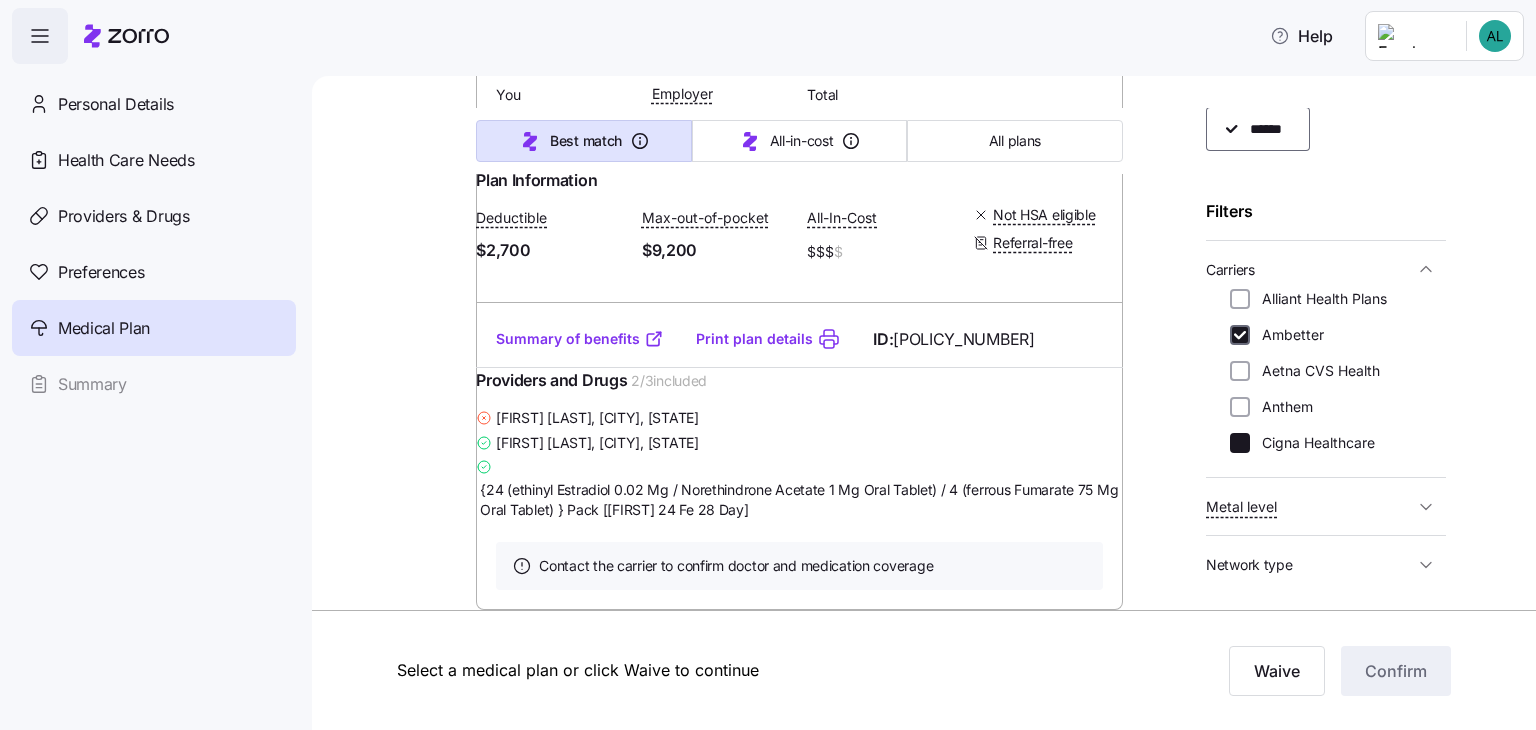 checkbox on "false" 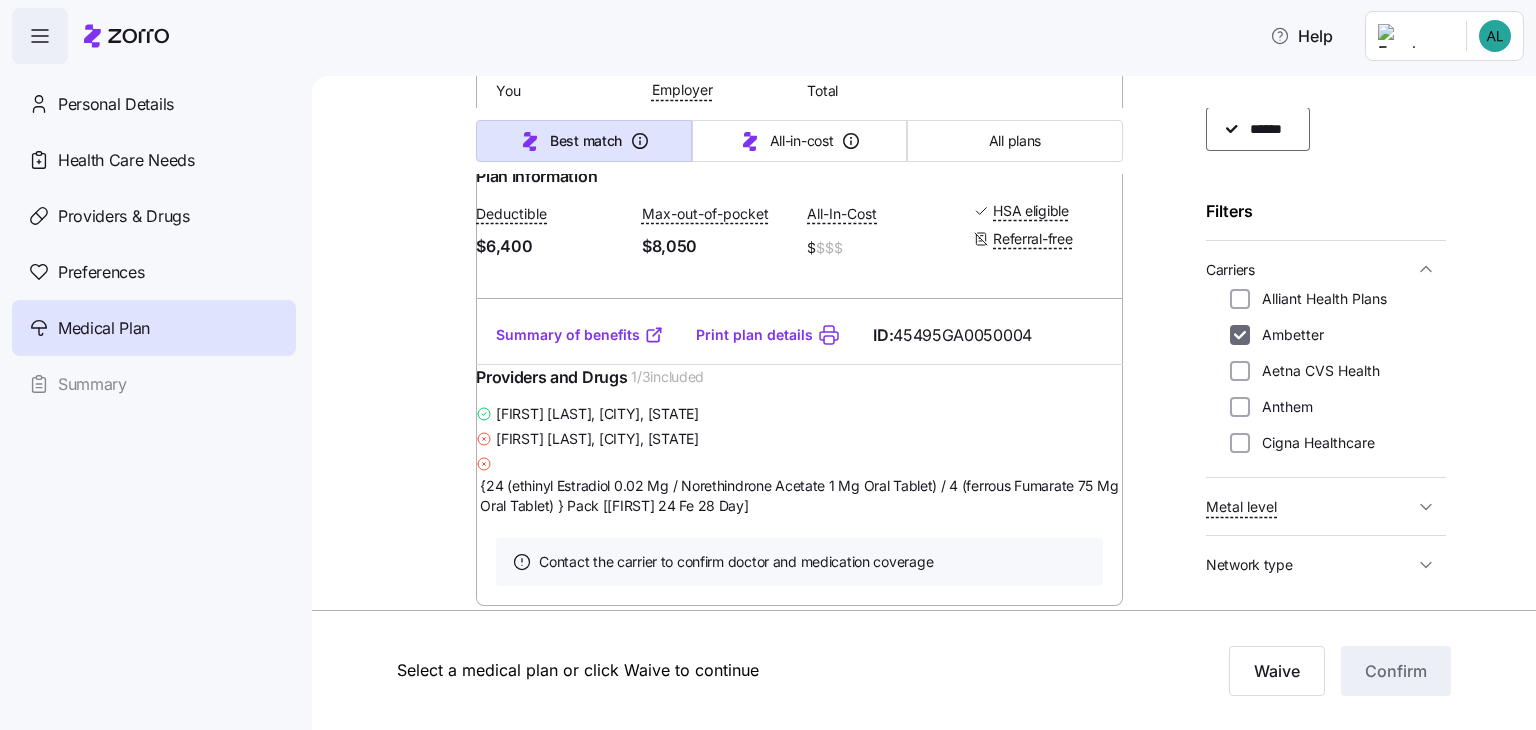 click on "Ambetter" at bounding box center (1240, 335) 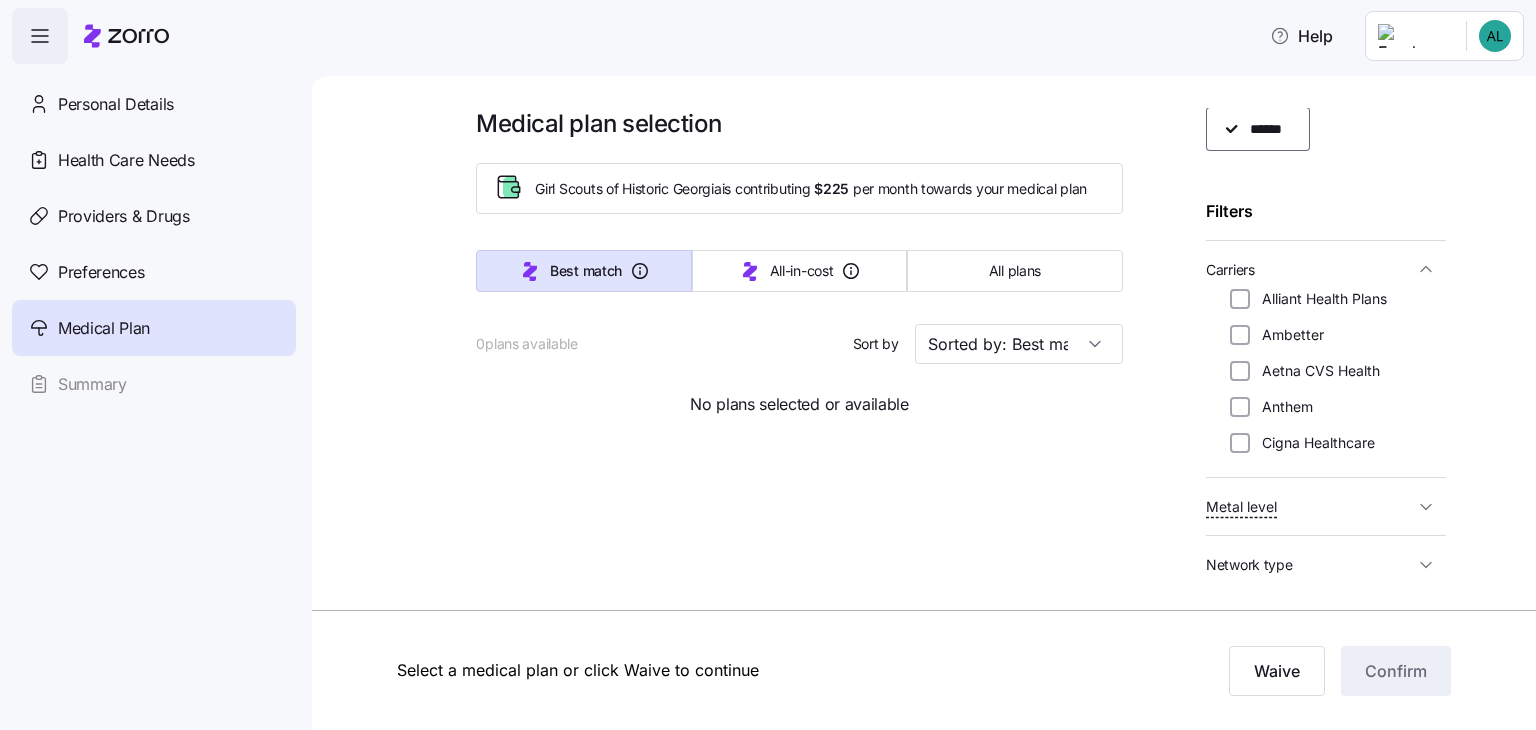 scroll, scrollTop: 0, scrollLeft: 0, axis: both 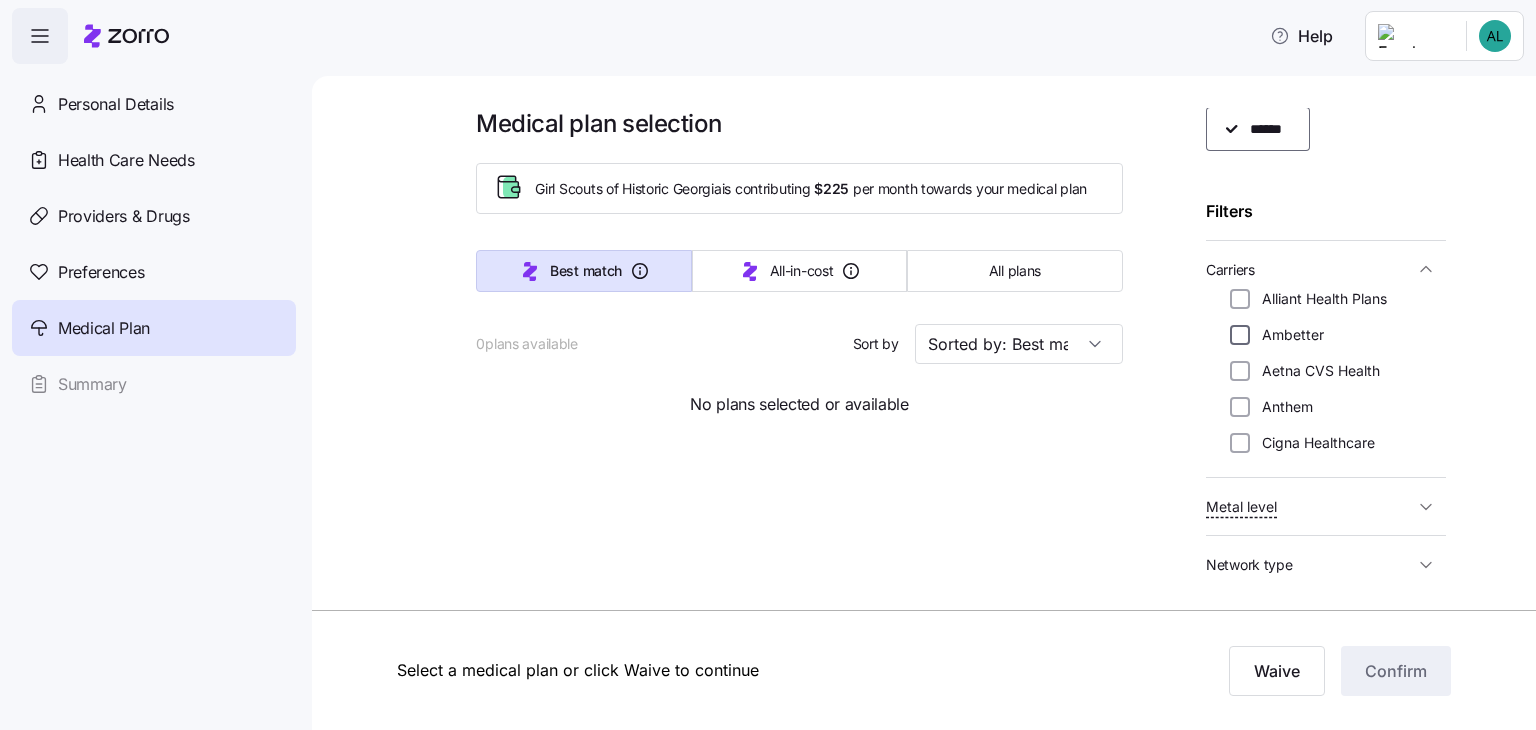 click on "Ambetter" at bounding box center (1240, 335) 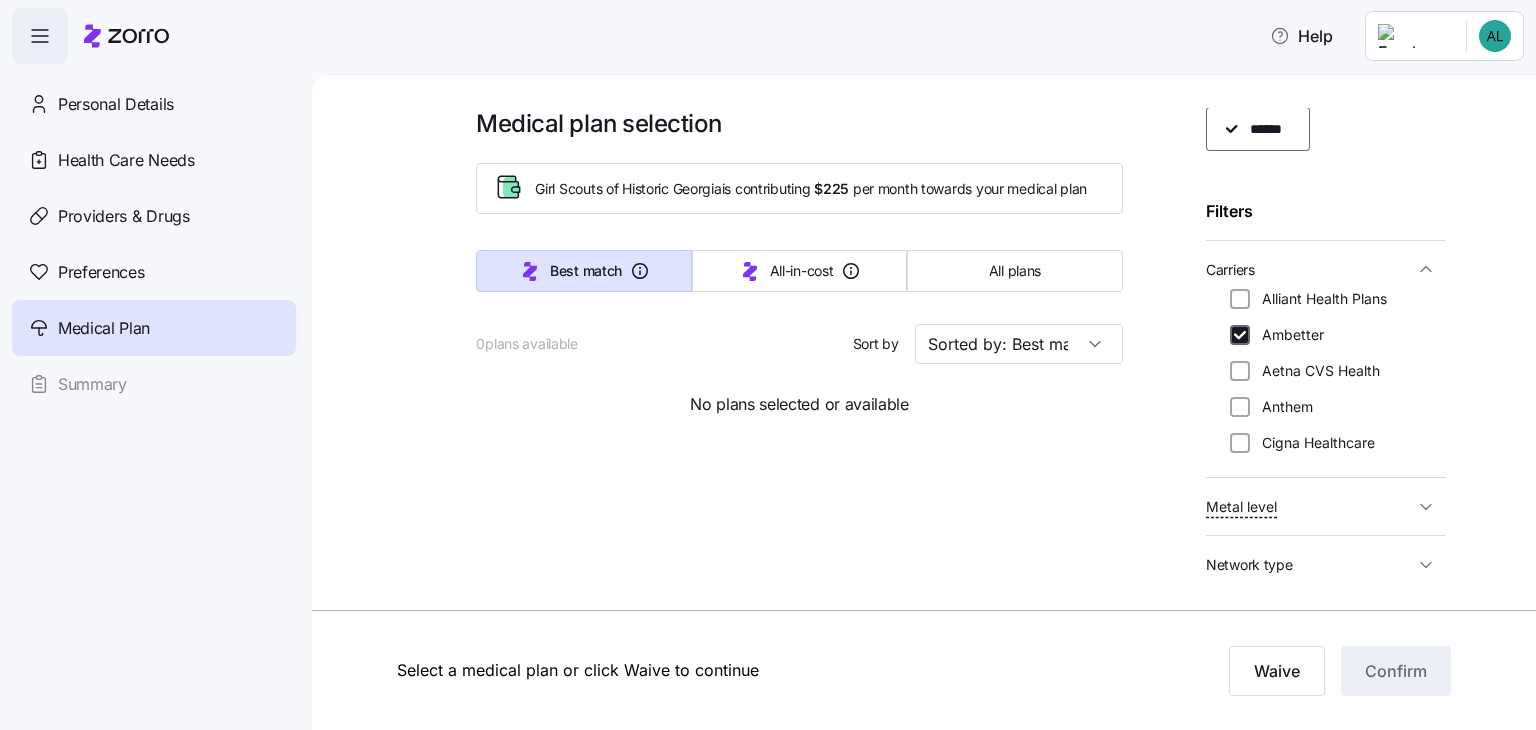 checkbox on "true" 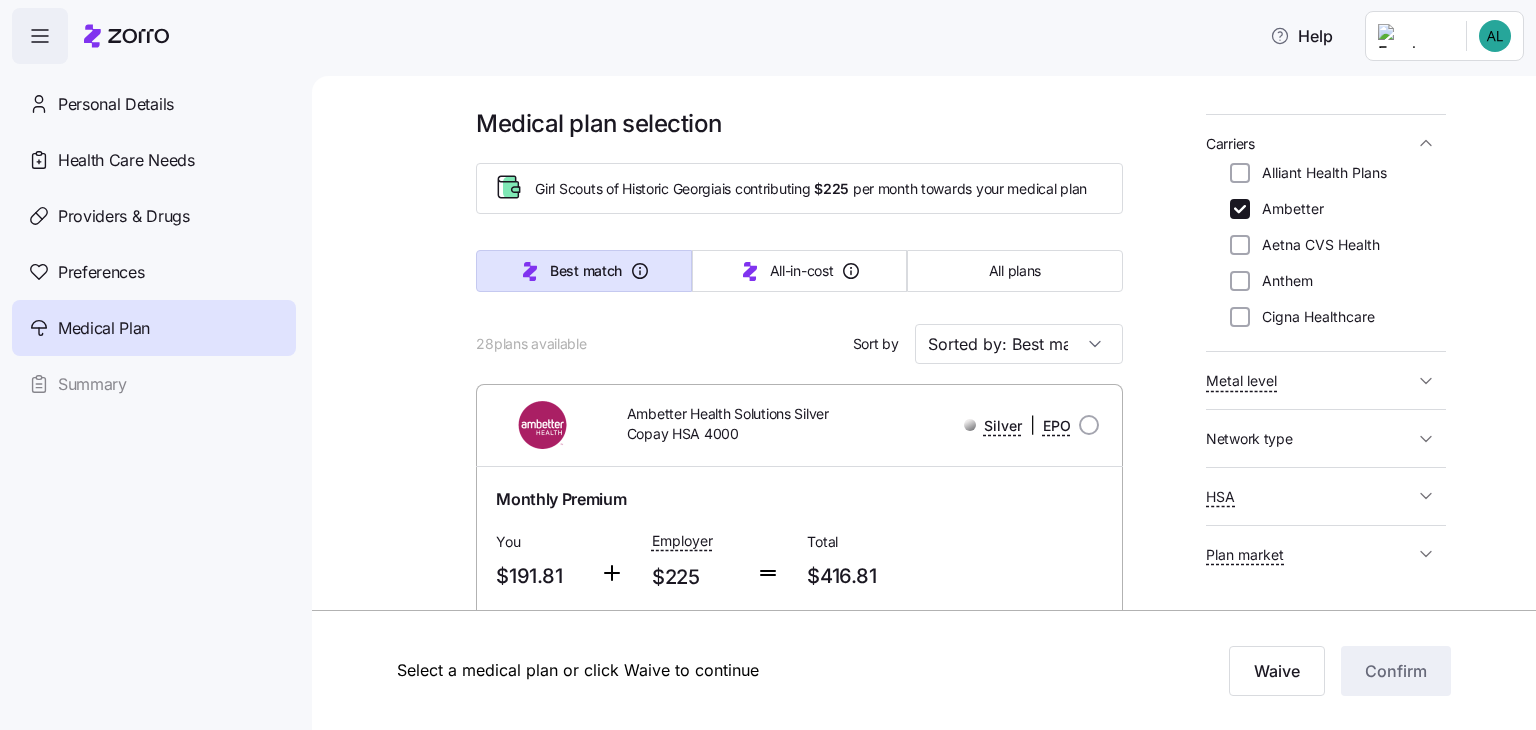 scroll, scrollTop: 208, scrollLeft: 0, axis: vertical 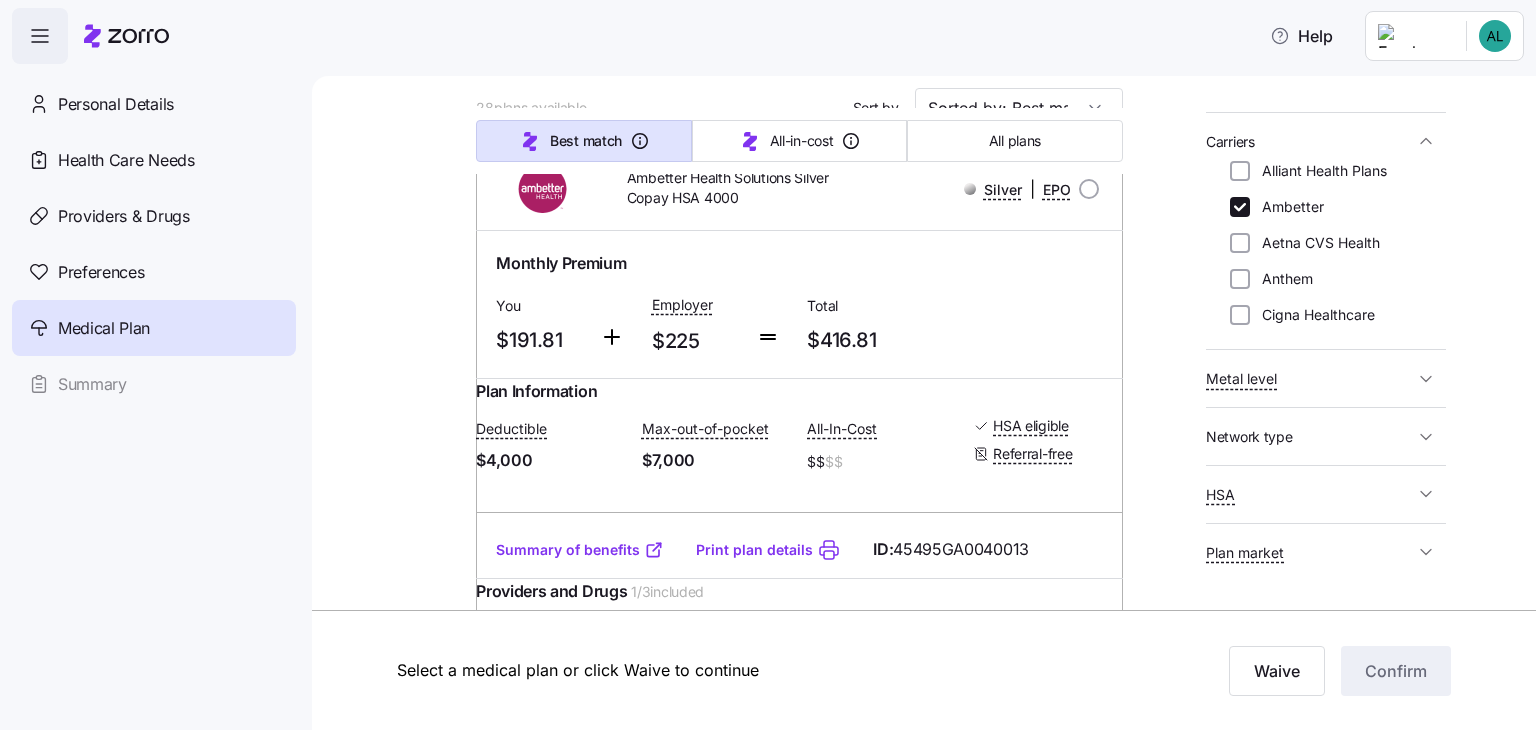click on "Monthly Premium You $191.81 Employer $225 Total $416.81" at bounding box center (799, 304) 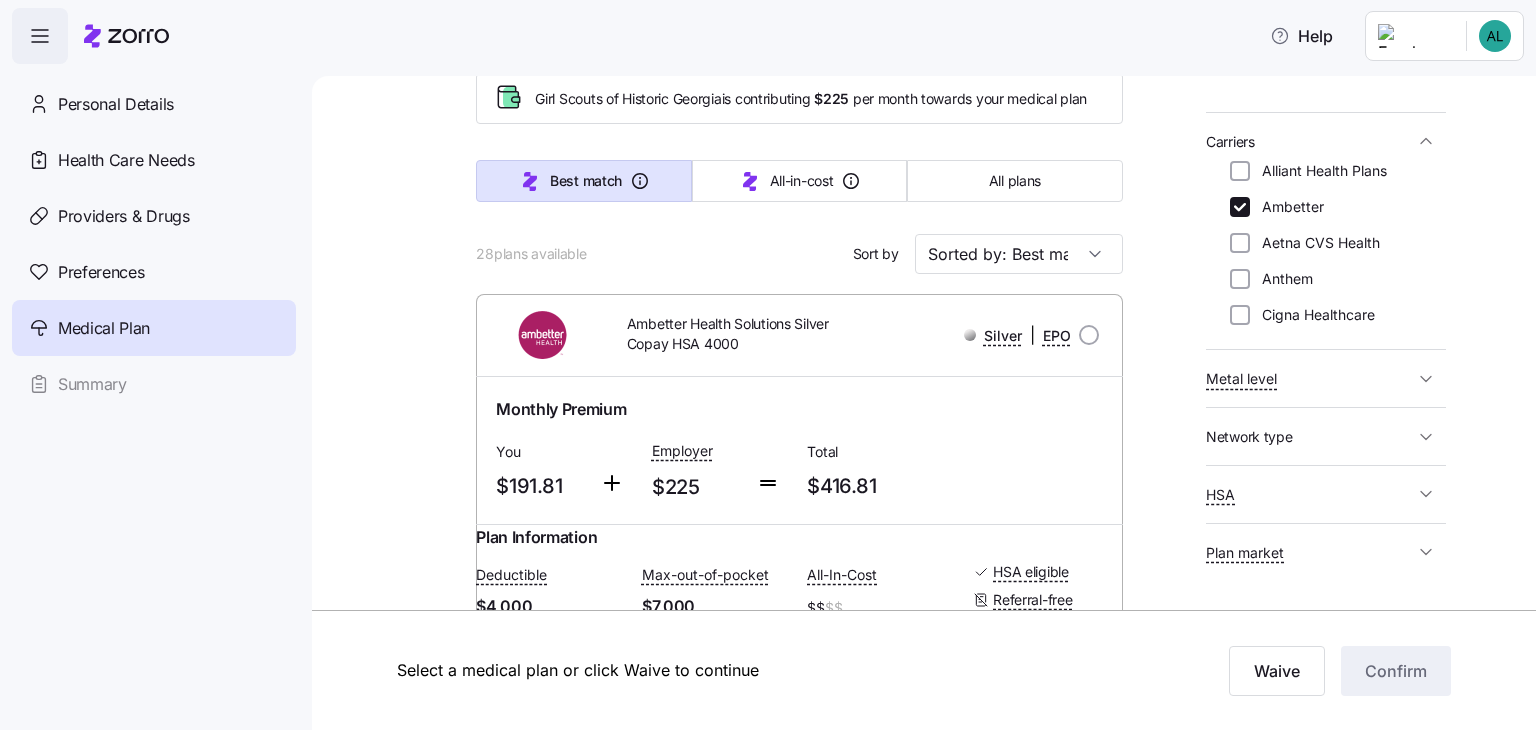 scroll, scrollTop: 174, scrollLeft: 0, axis: vertical 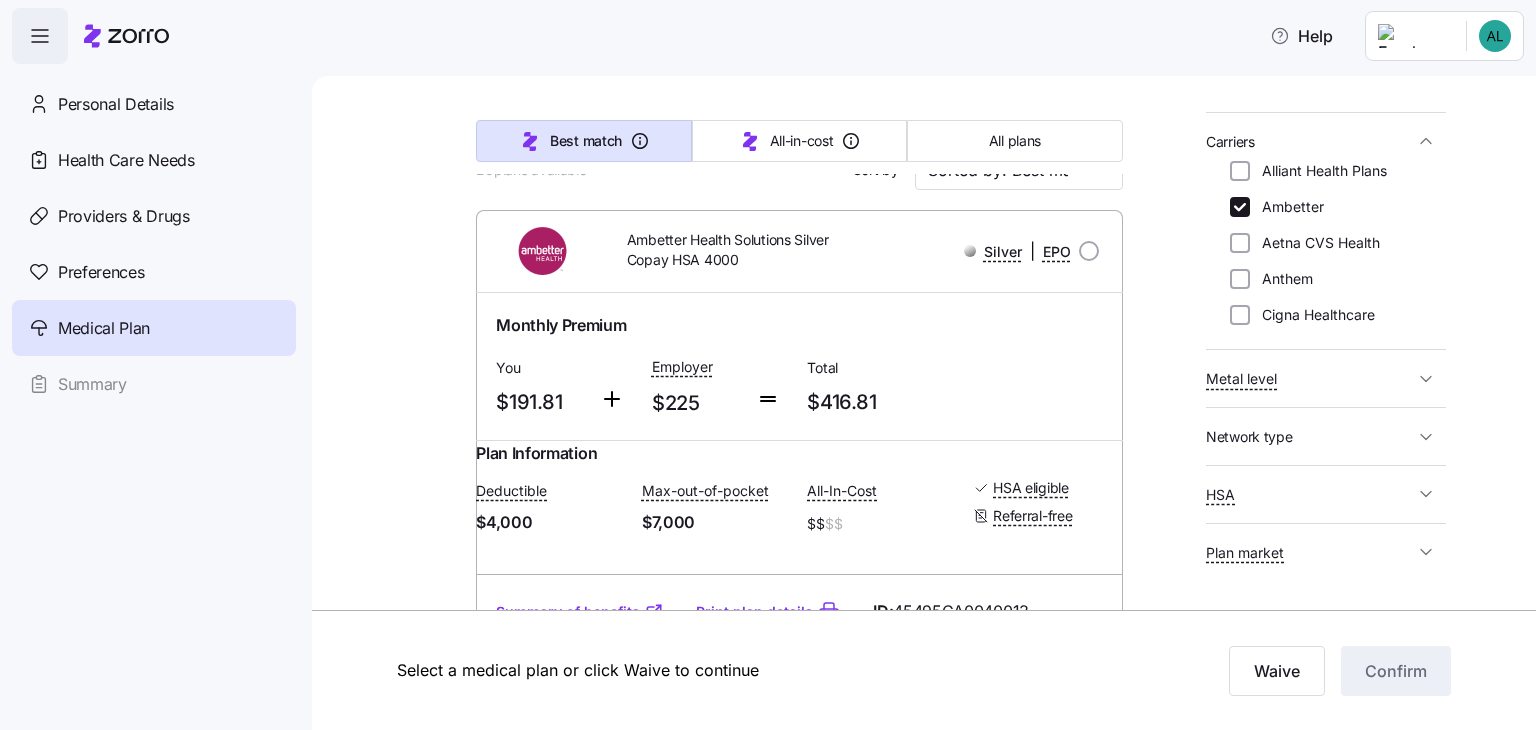 click at bounding box center (543, 251) 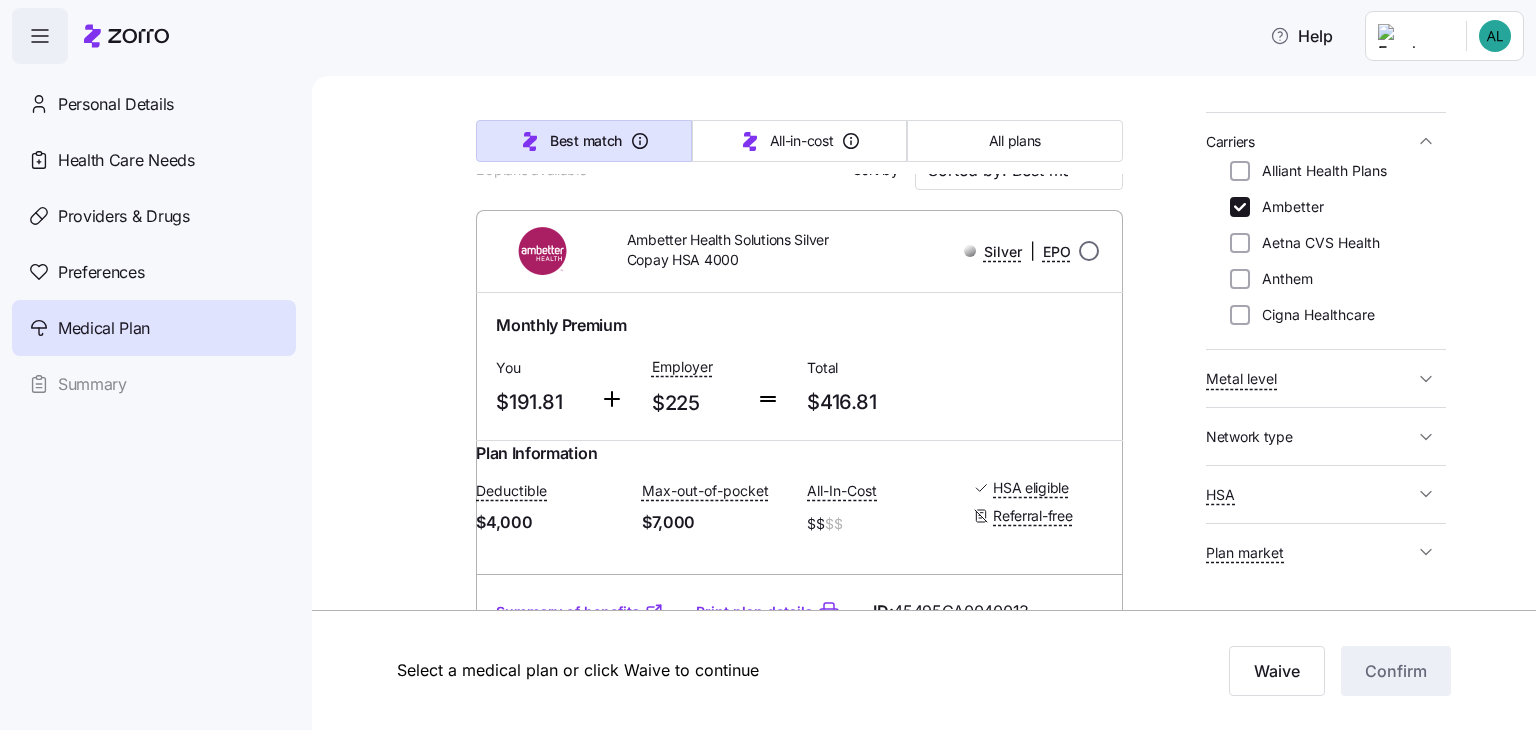 click at bounding box center [1089, 251] 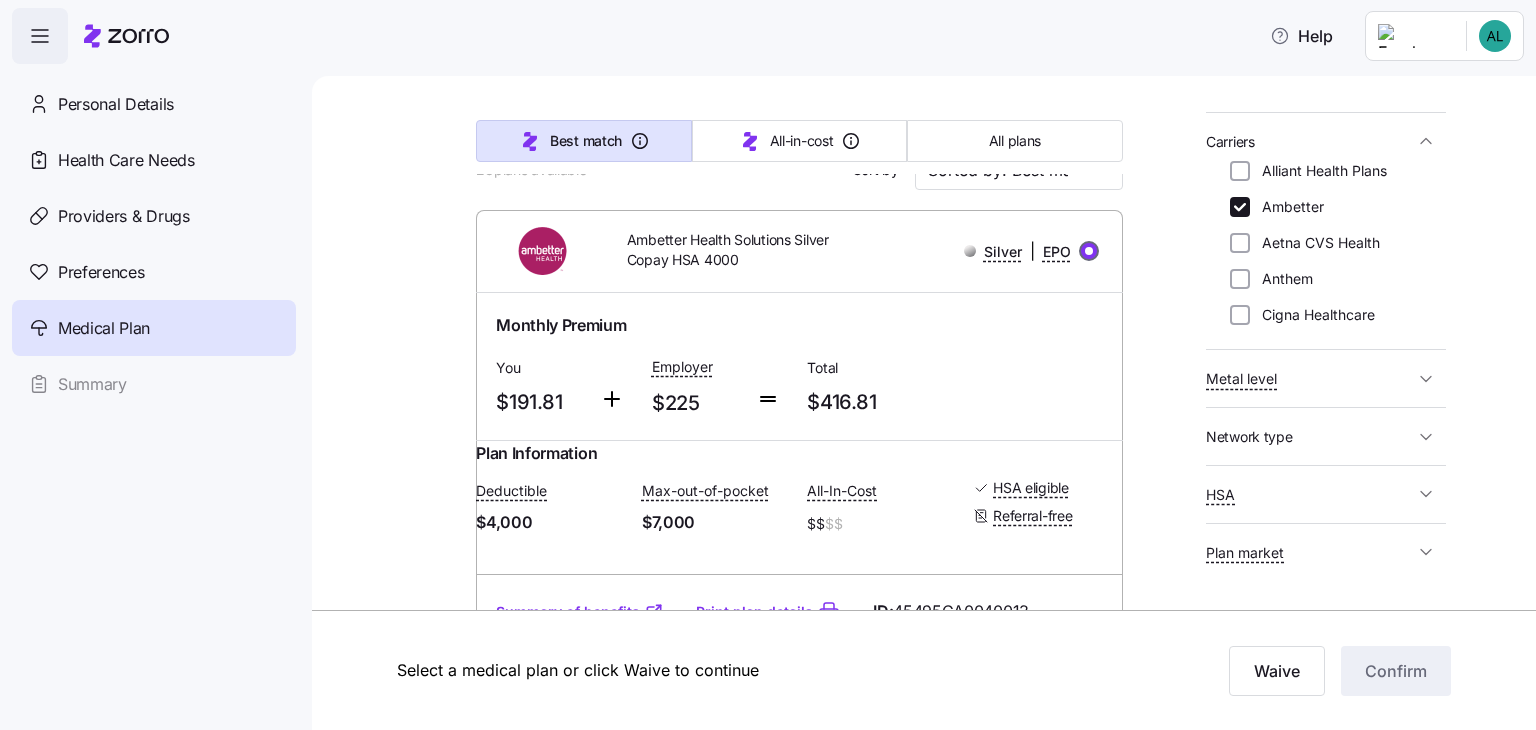 radio on "true" 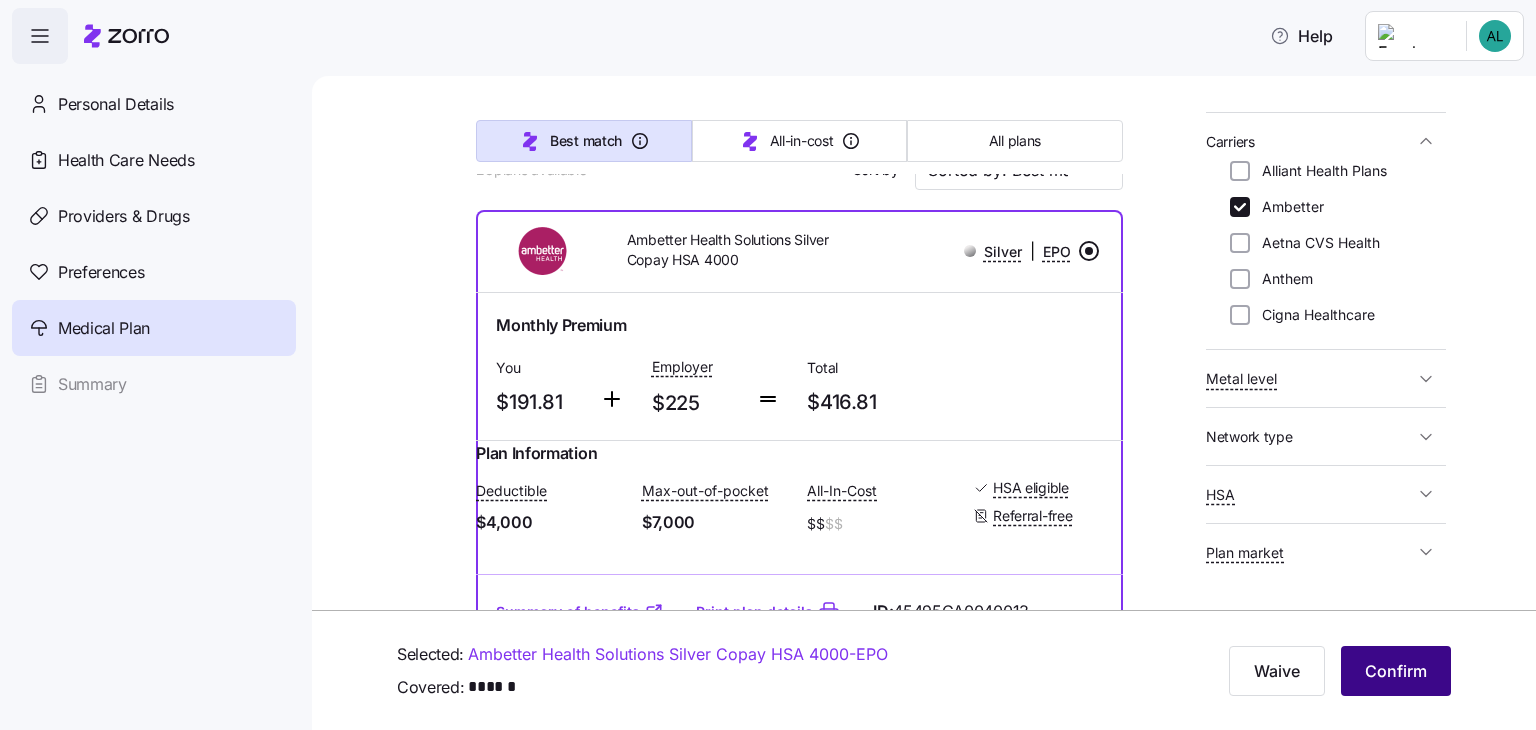 click on "Confirm" at bounding box center [1396, 671] 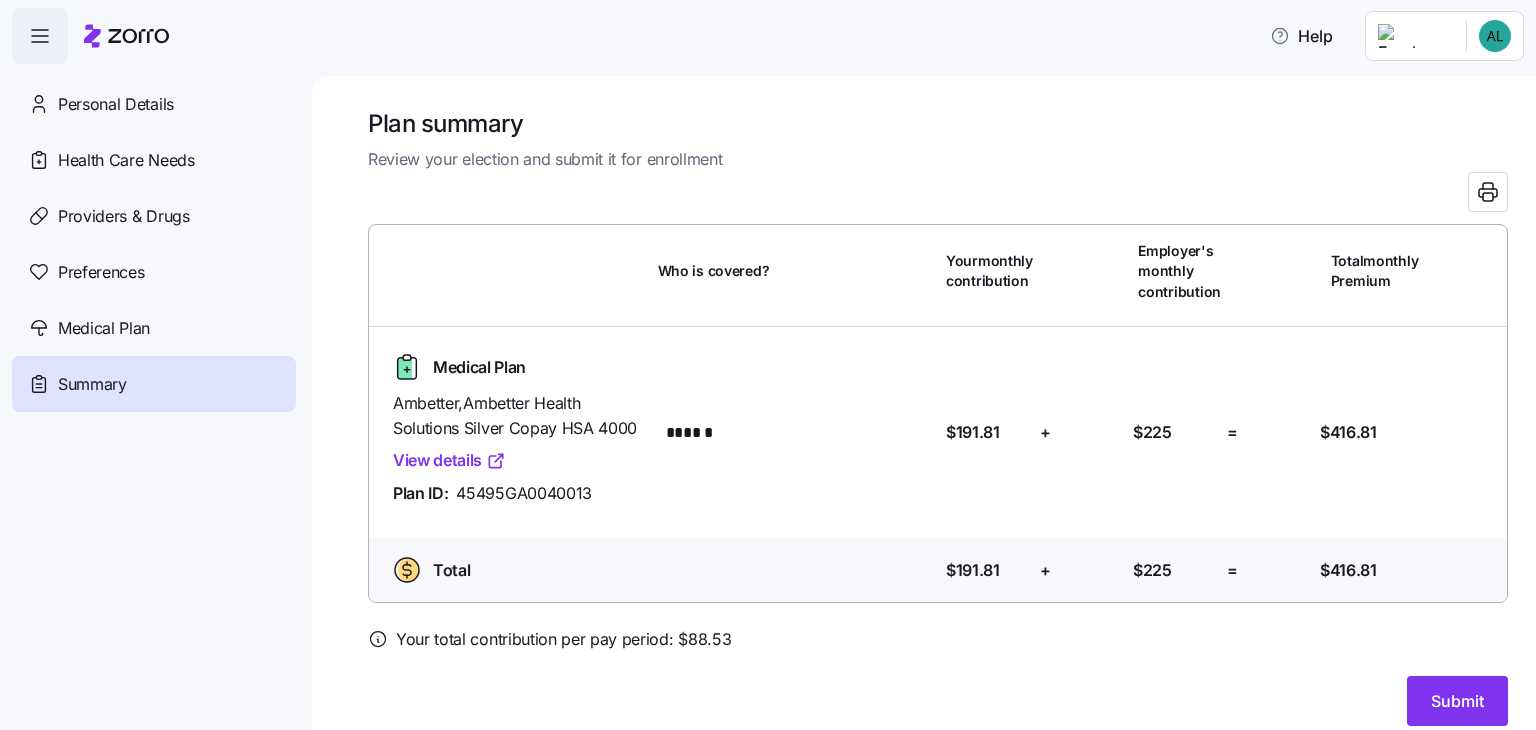 scroll, scrollTop: 20, scrollLeft: 0, axis: vertical 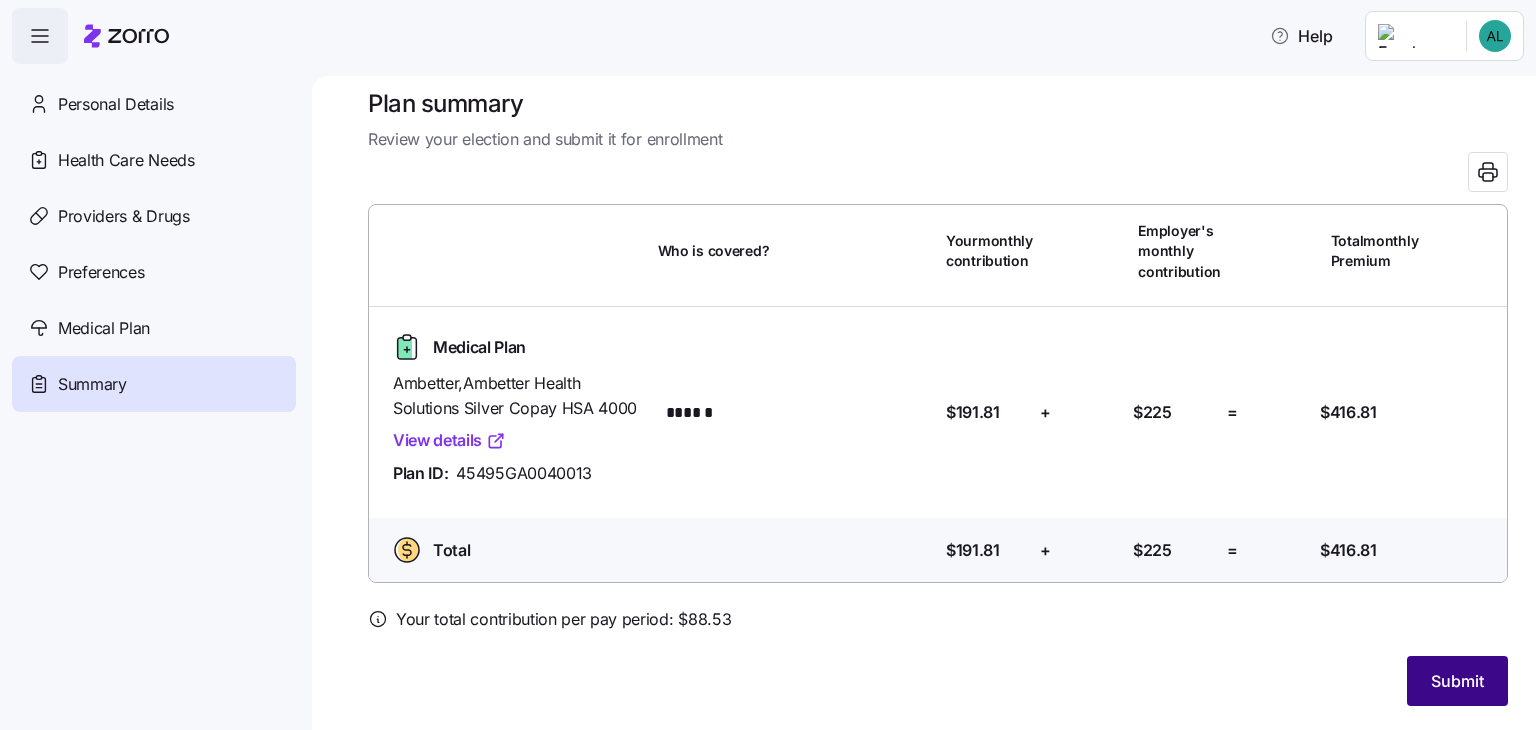 click on "Submit" at bounding box center (1457, 681) 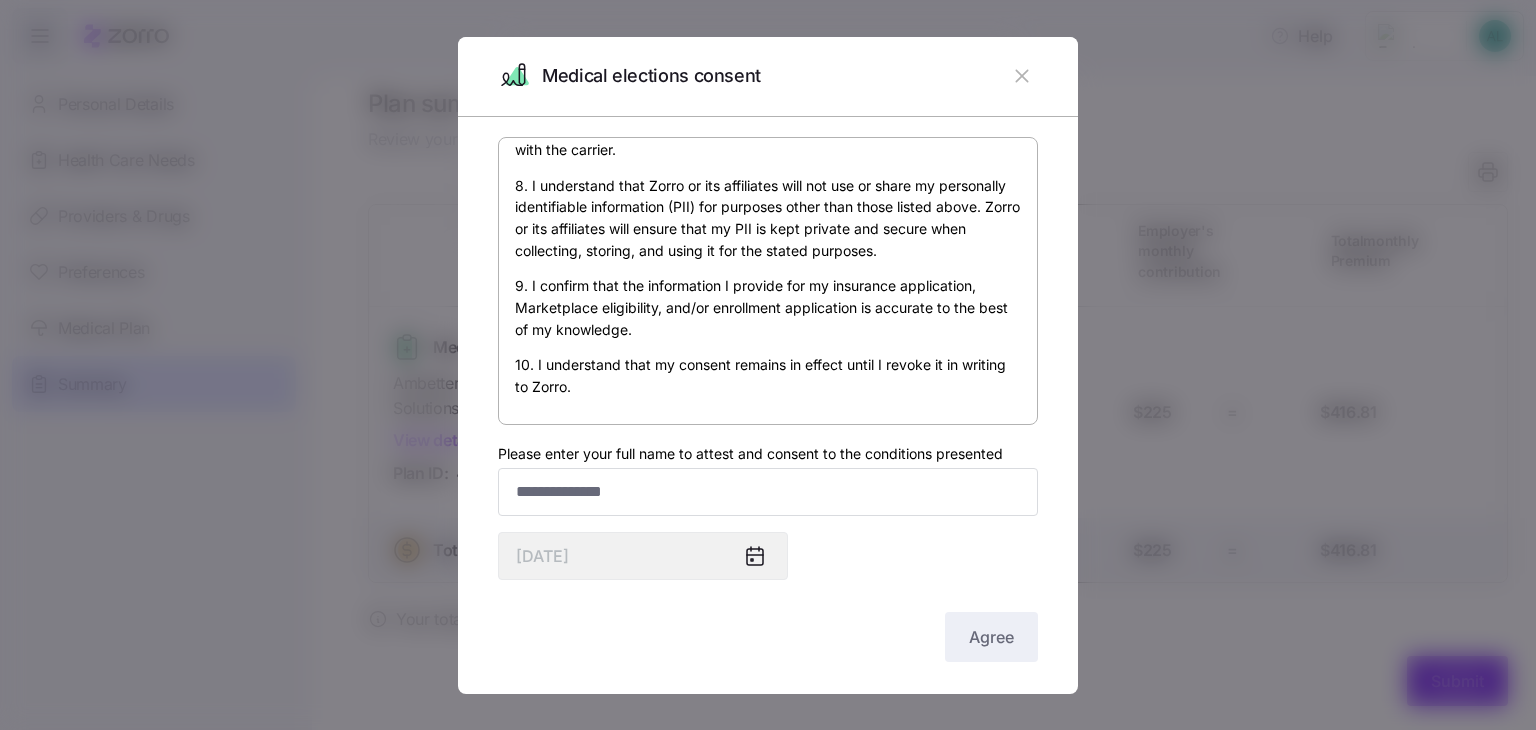 scroll, scrollTop: 1235, scrollLeft: 0, axis: vertical 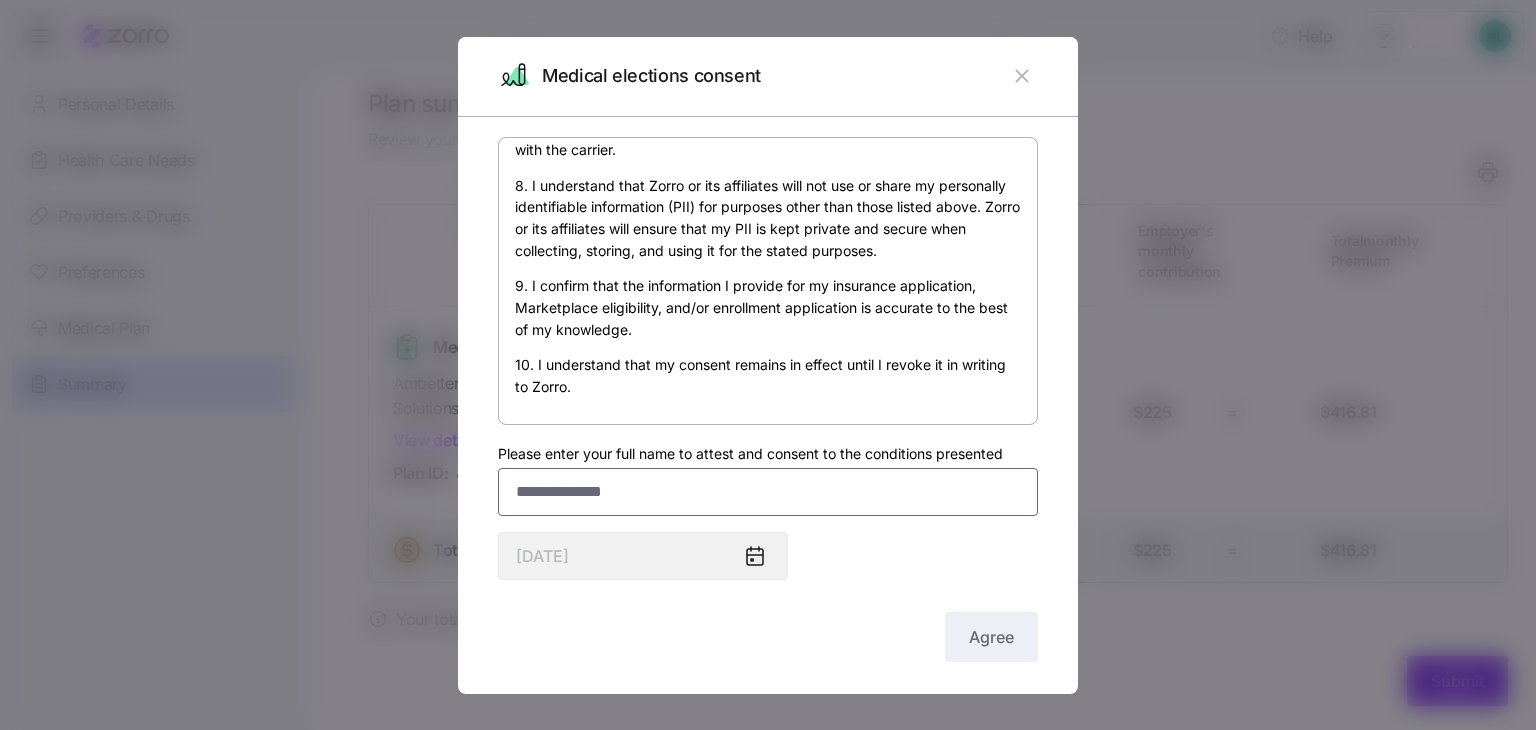 click on "Please enter your full name to attest and consent to the conditions presented" at bounding box center (768, 492) 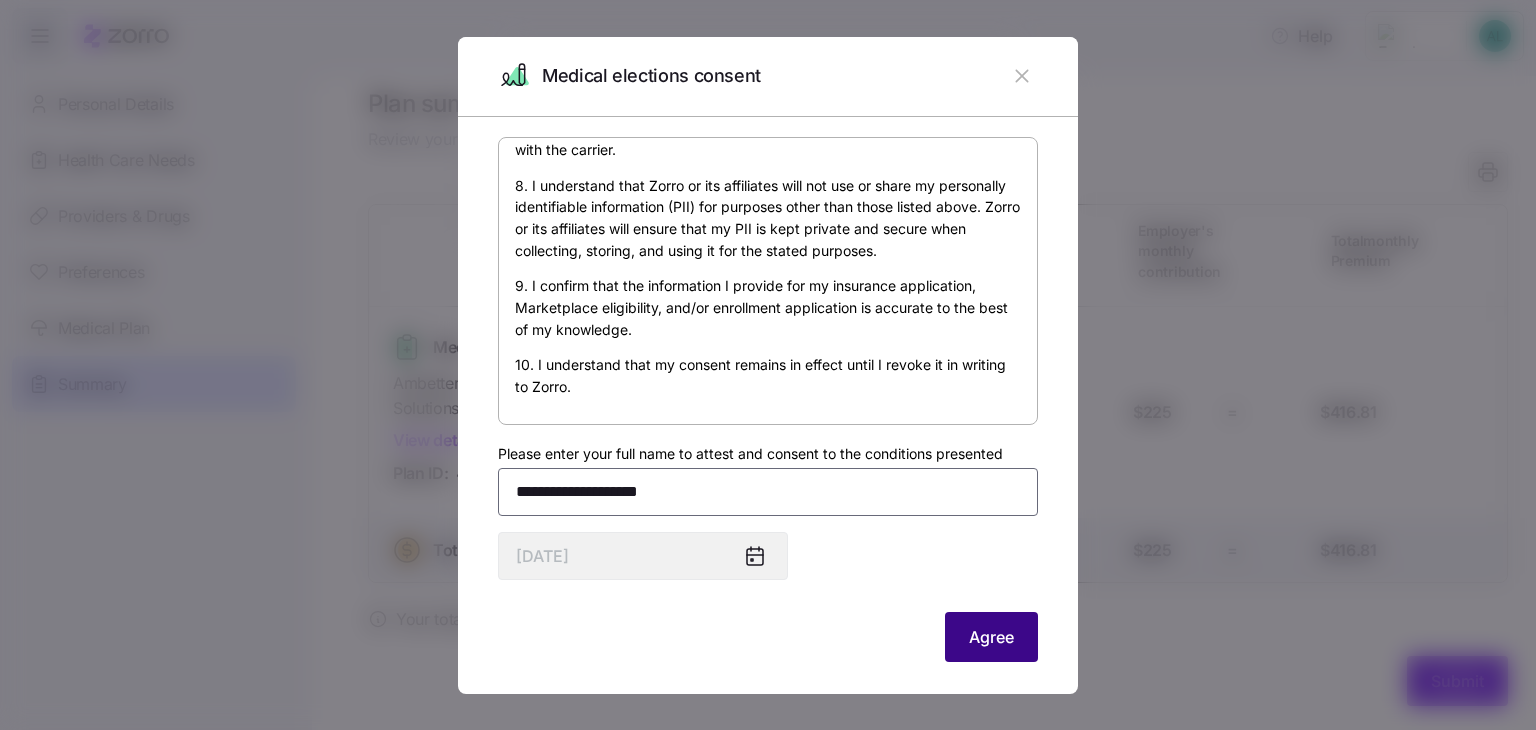 type on "**********" 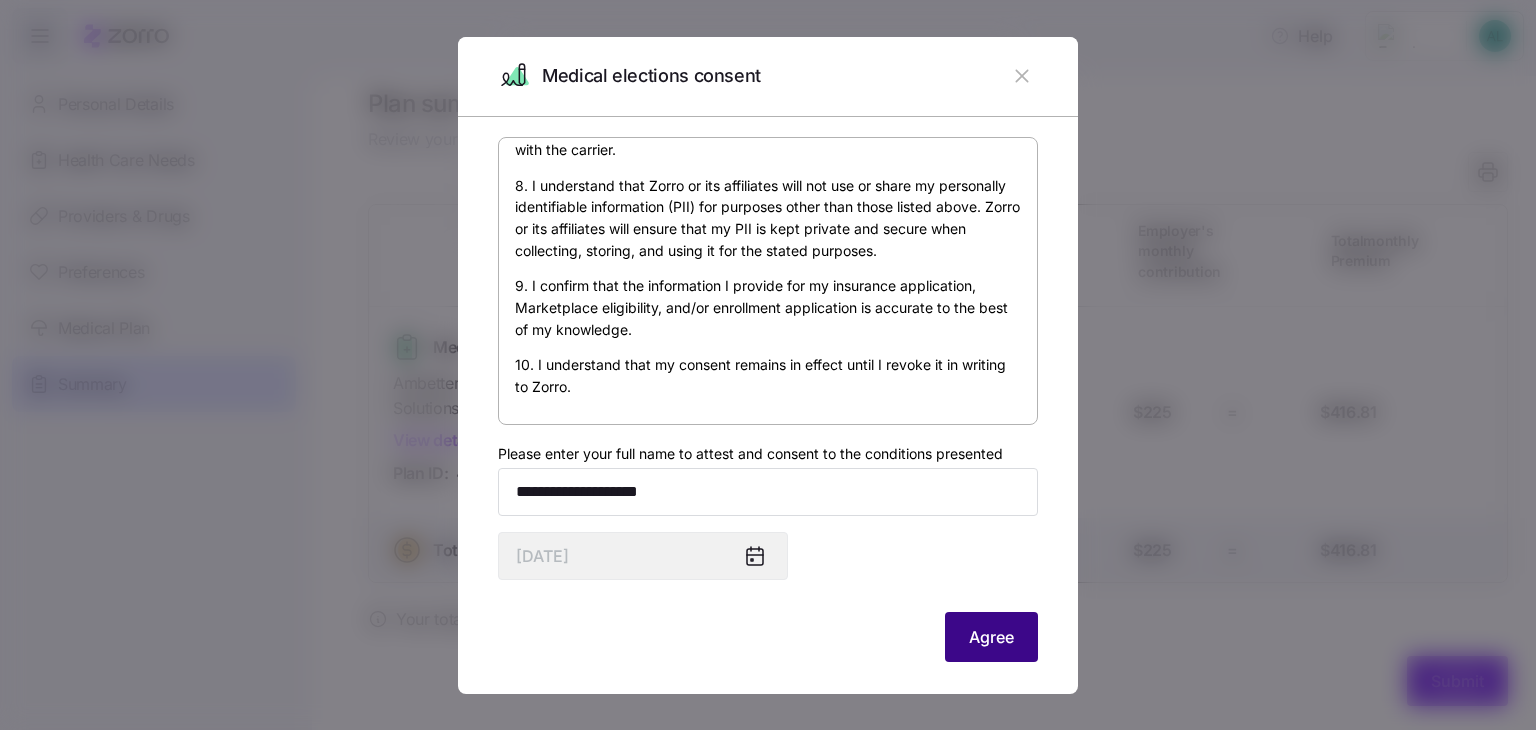 click on "Agree" at bounding box center (991, 637) 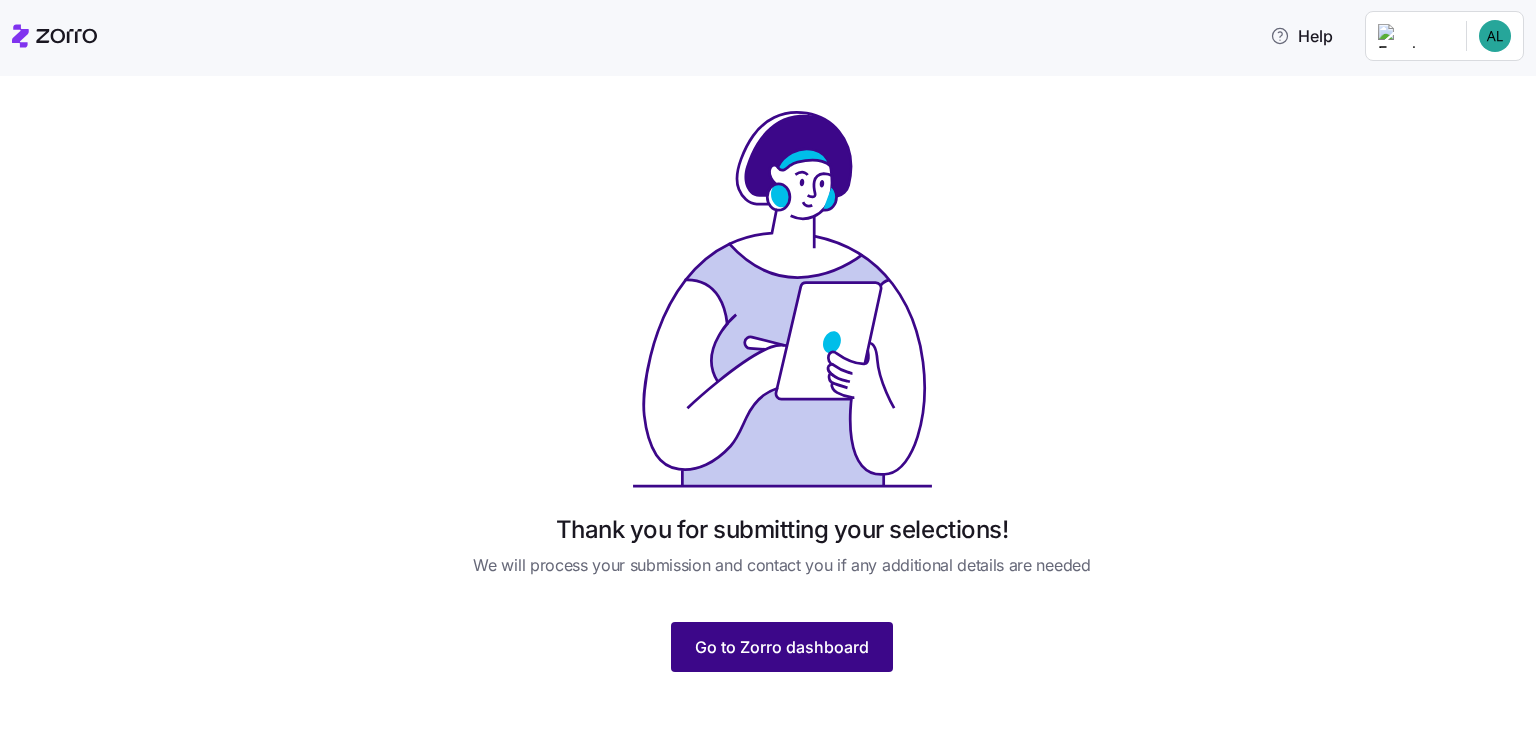 click on "Go to Zorro dashboard" at bounding box center (782, 647) 